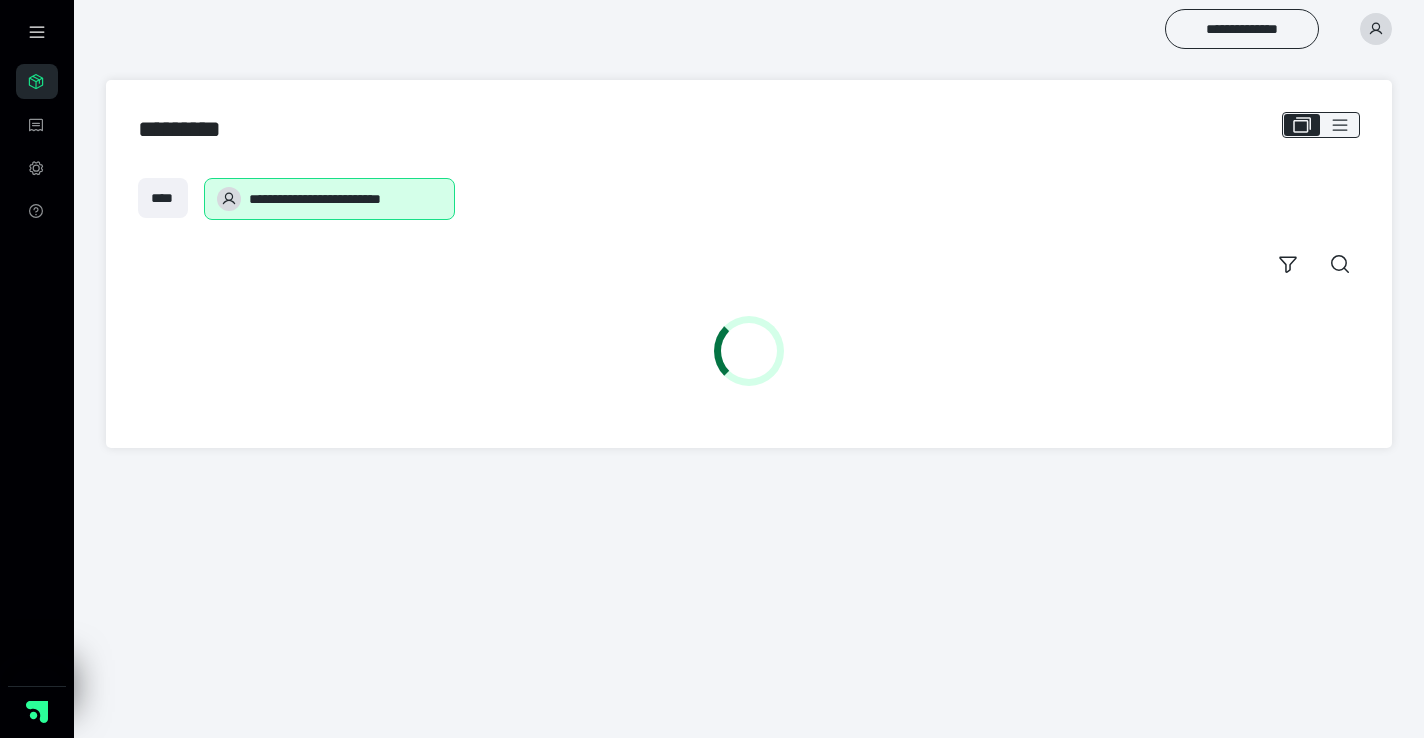 scroll, scrollTop: 0, scrollLeft: 0, axis: both 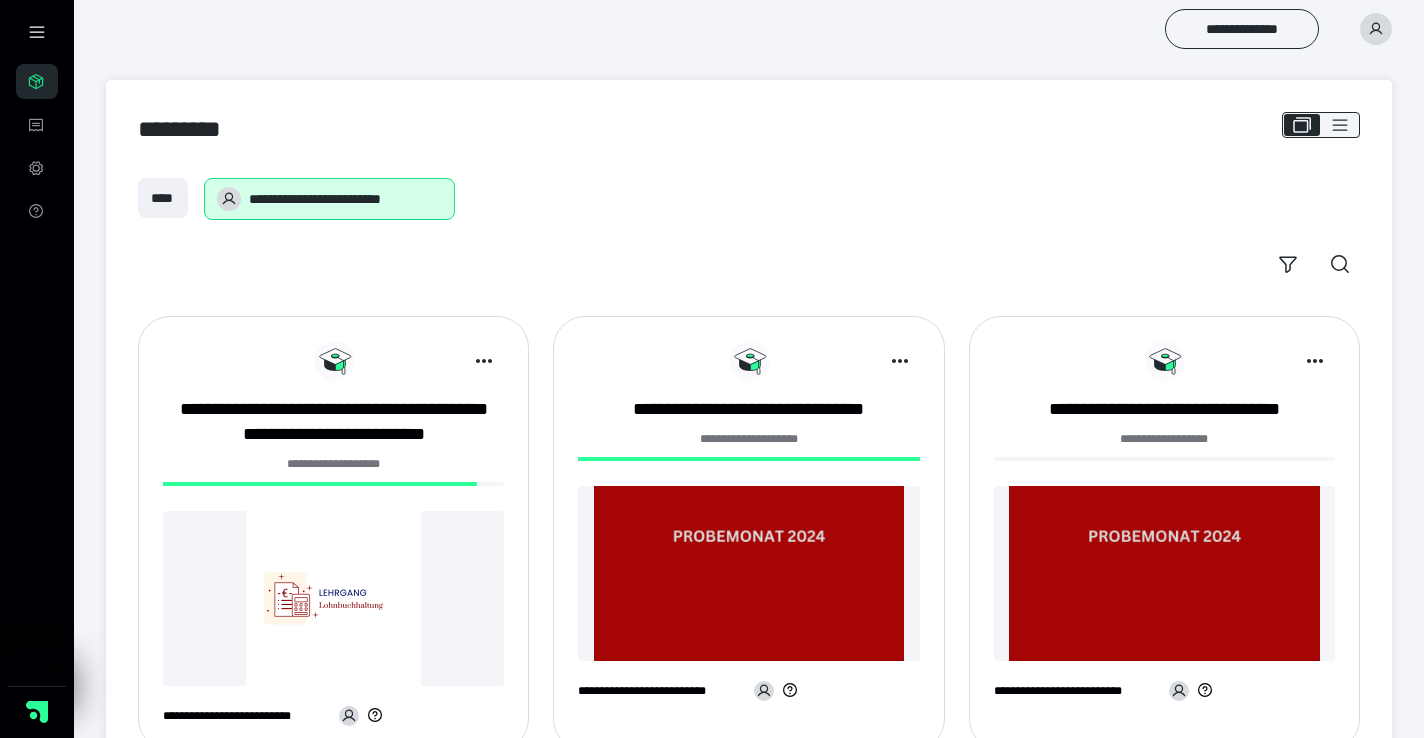 click at bounding box center [333, 598] 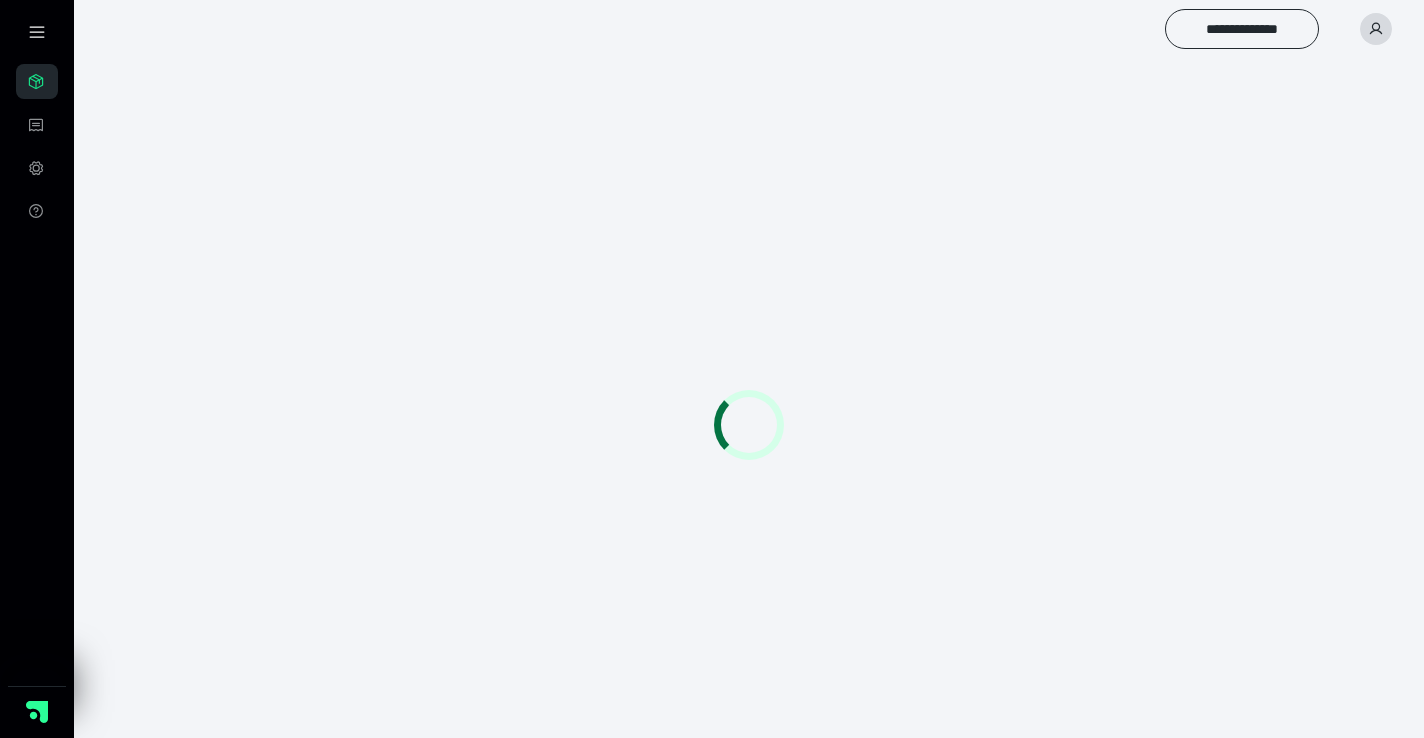 scroll, scrollTop: 0, scrollLeft: 0, axis: both 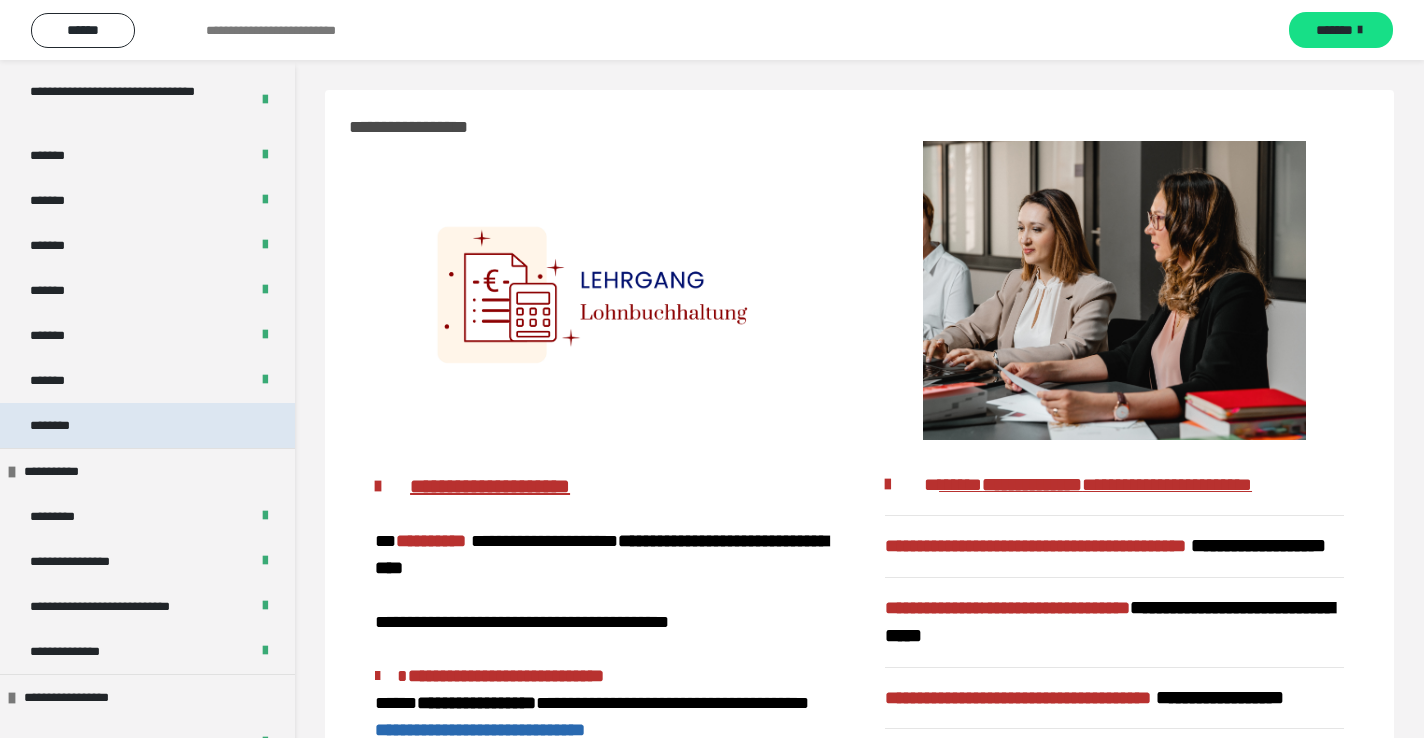 click on "********" at bounding box center [147, 425] 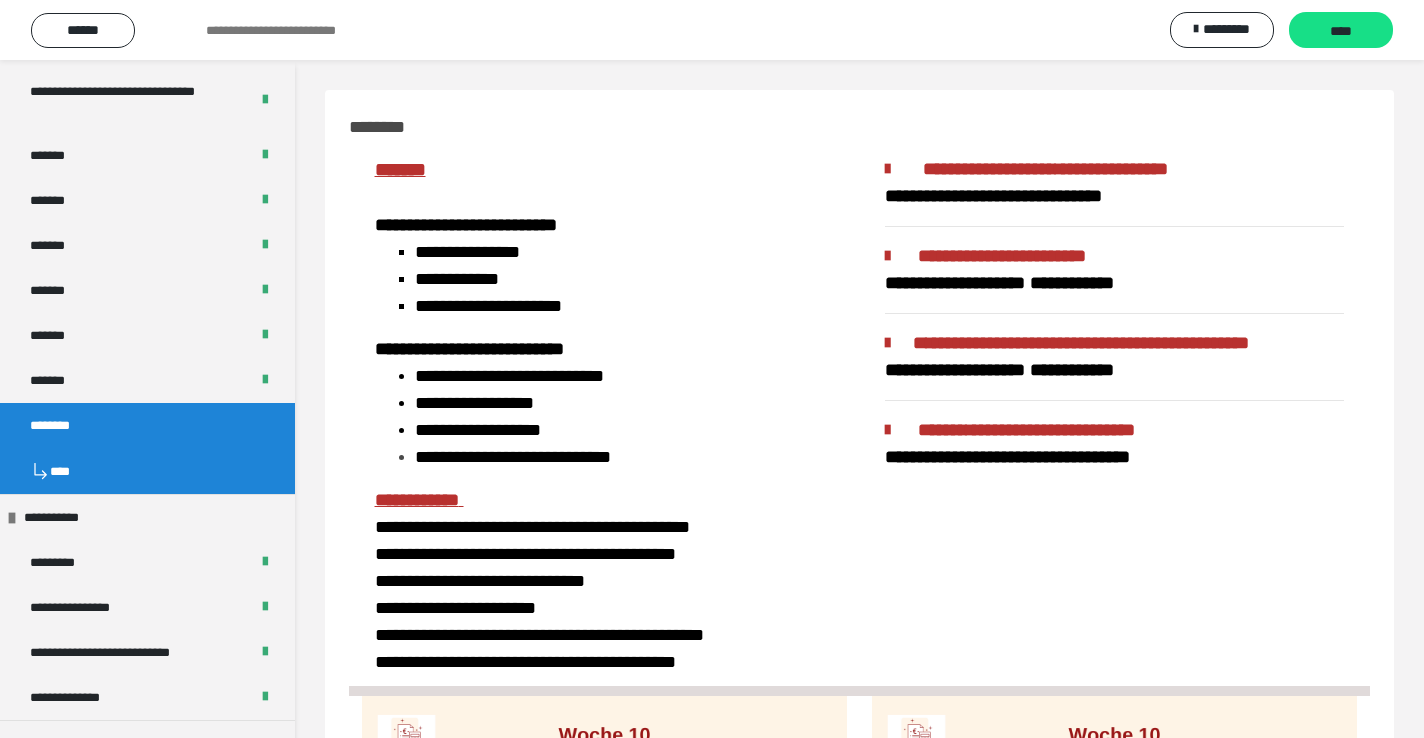 scroll, scrollTop: 0, scrollLeft: 0, axis: both 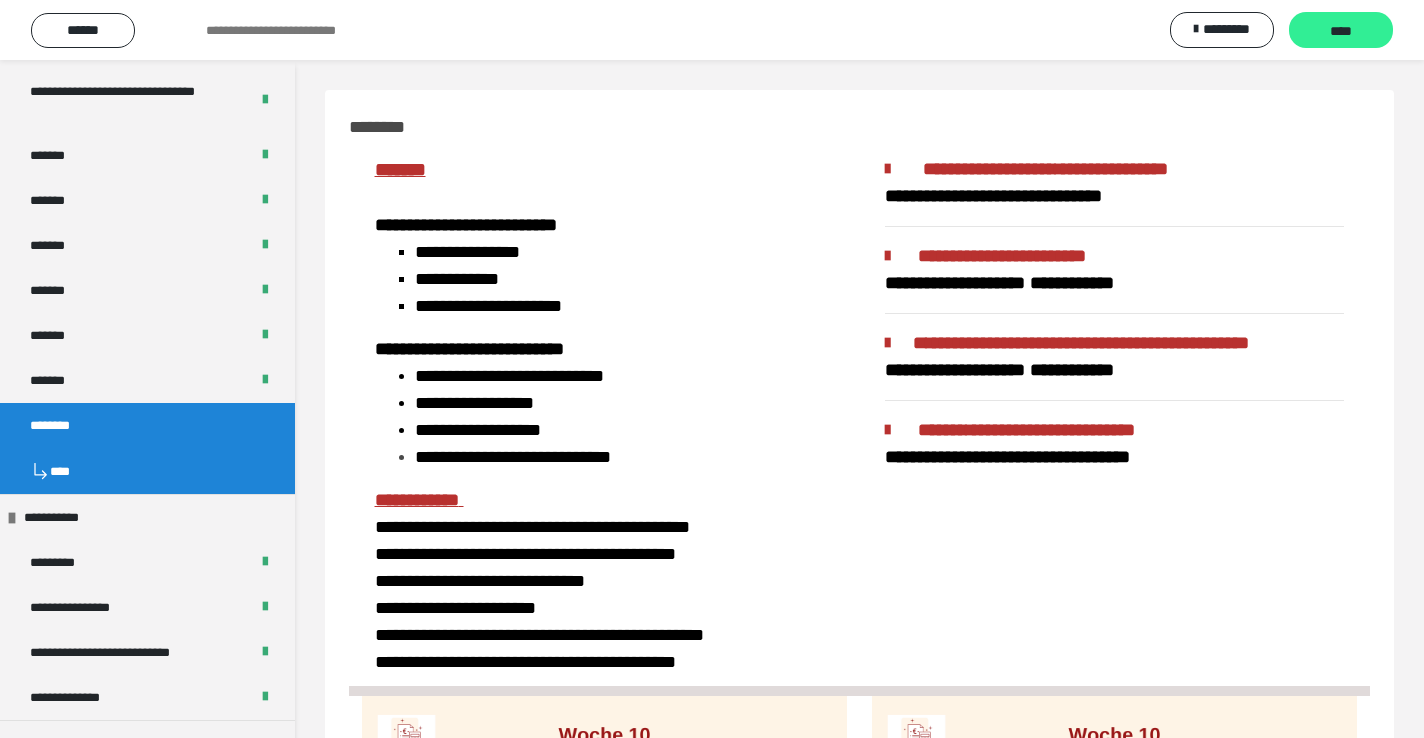 click on "****" at bounding box center [1341, 31] 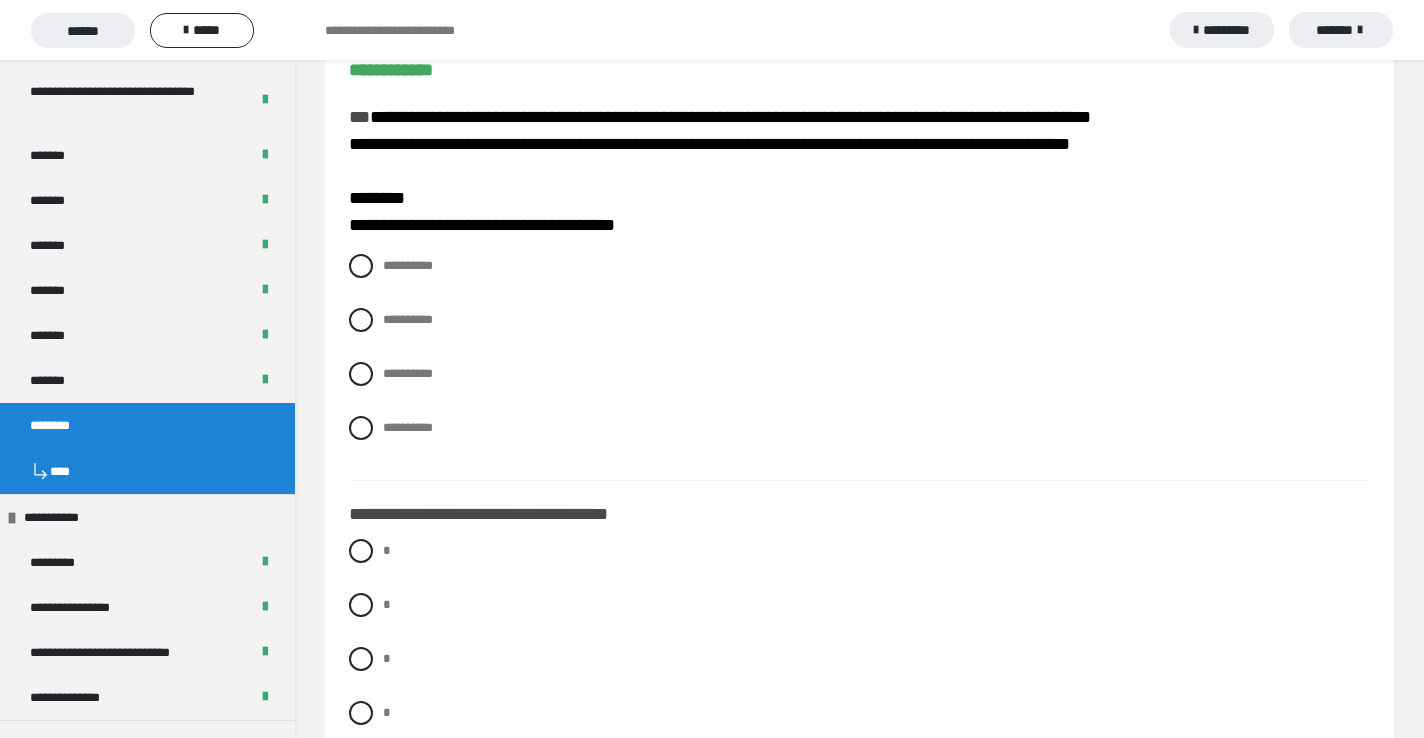 scroll, scrollTop: 189, scrollLeft: 0, axis: vertical 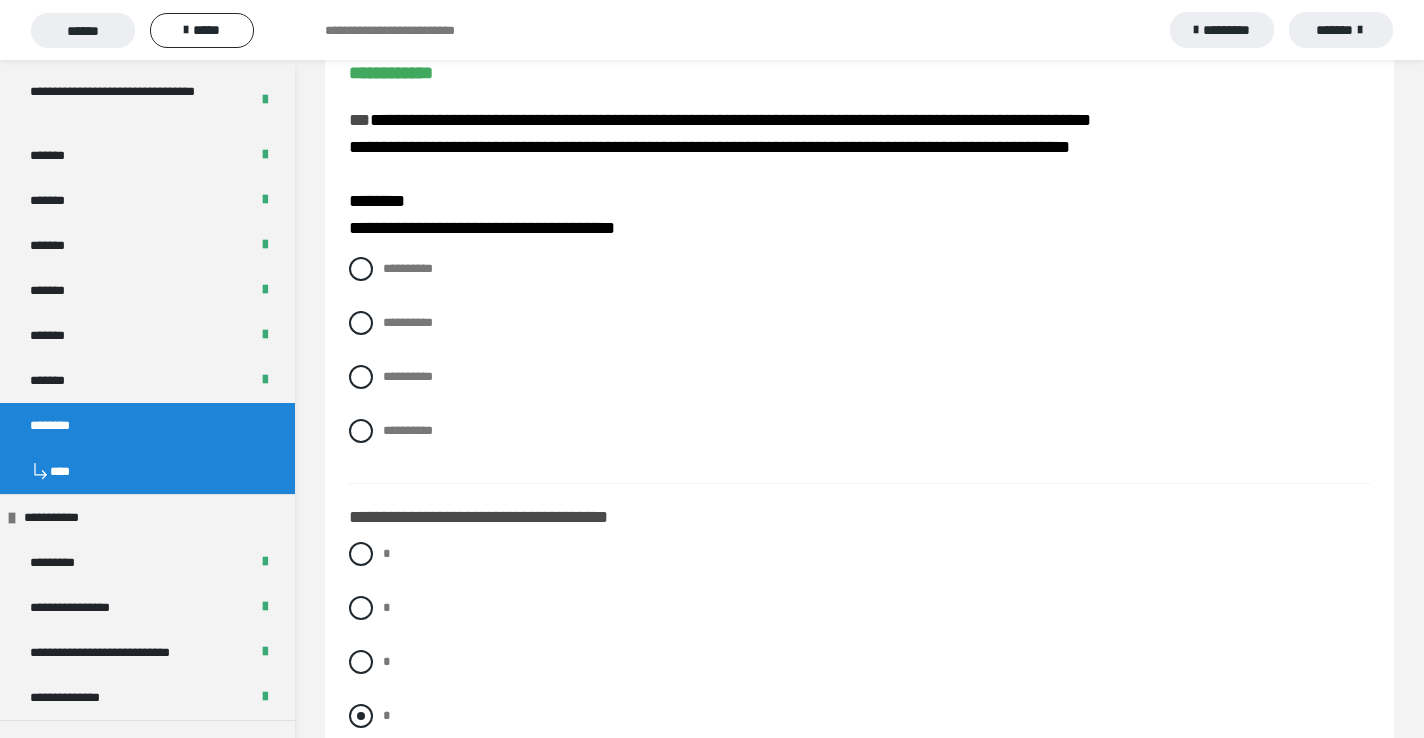 click at bounding box center [361, 716] 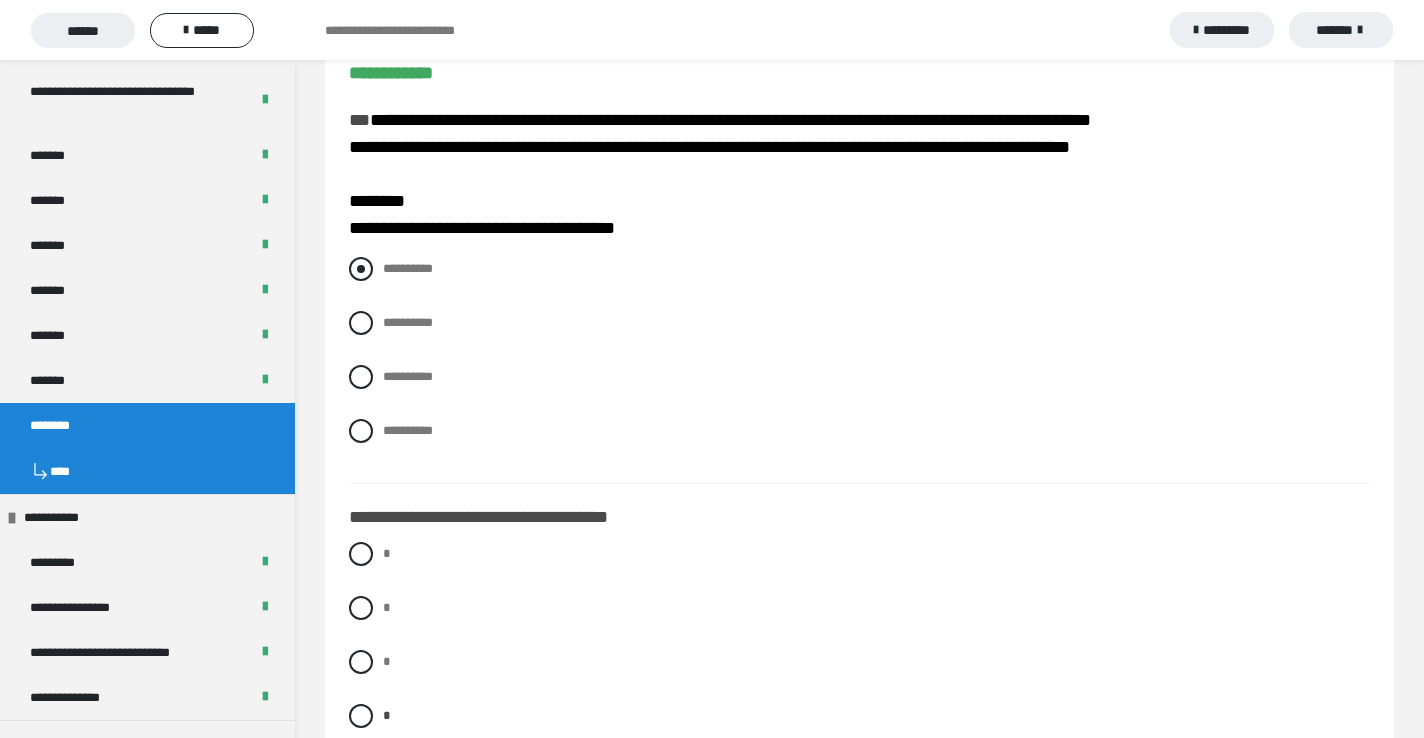 click at bounding box center [361, 269] 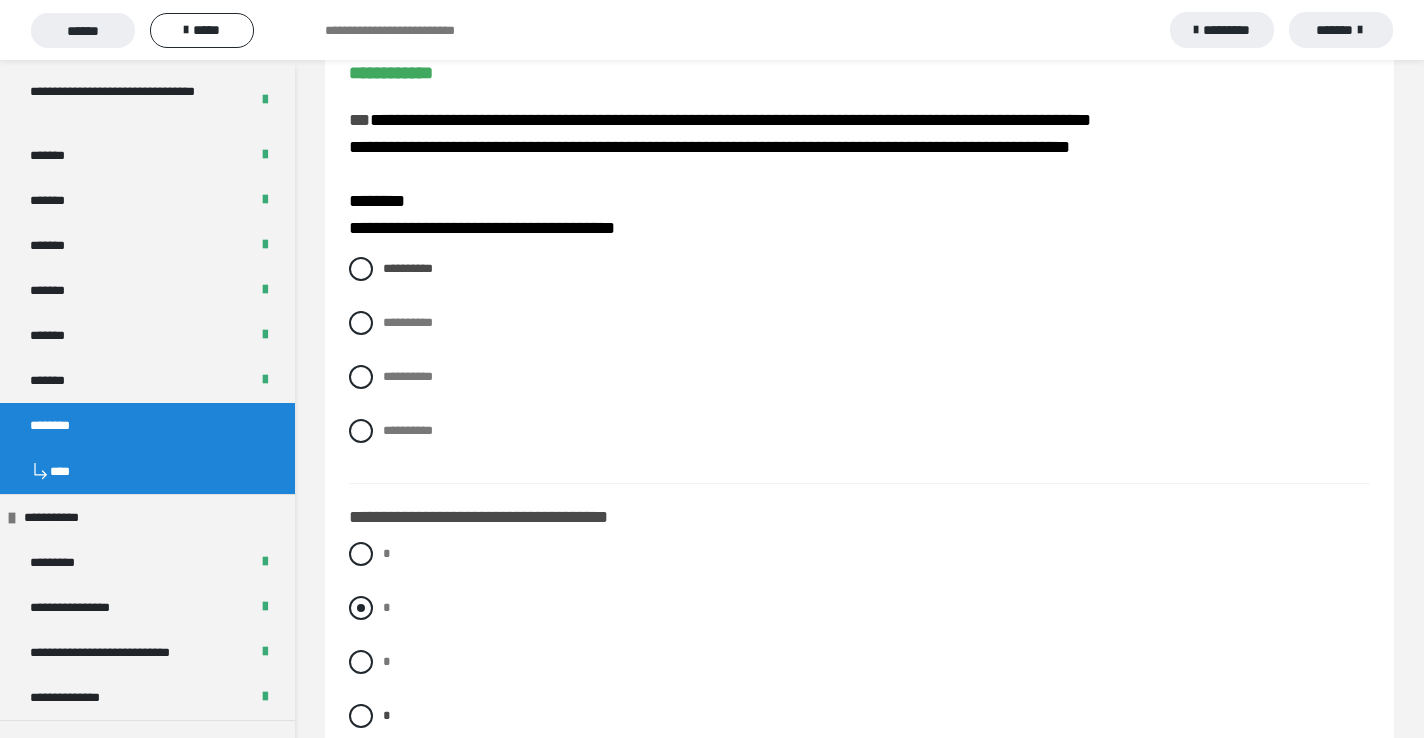 click at bounding box center [361, 608] 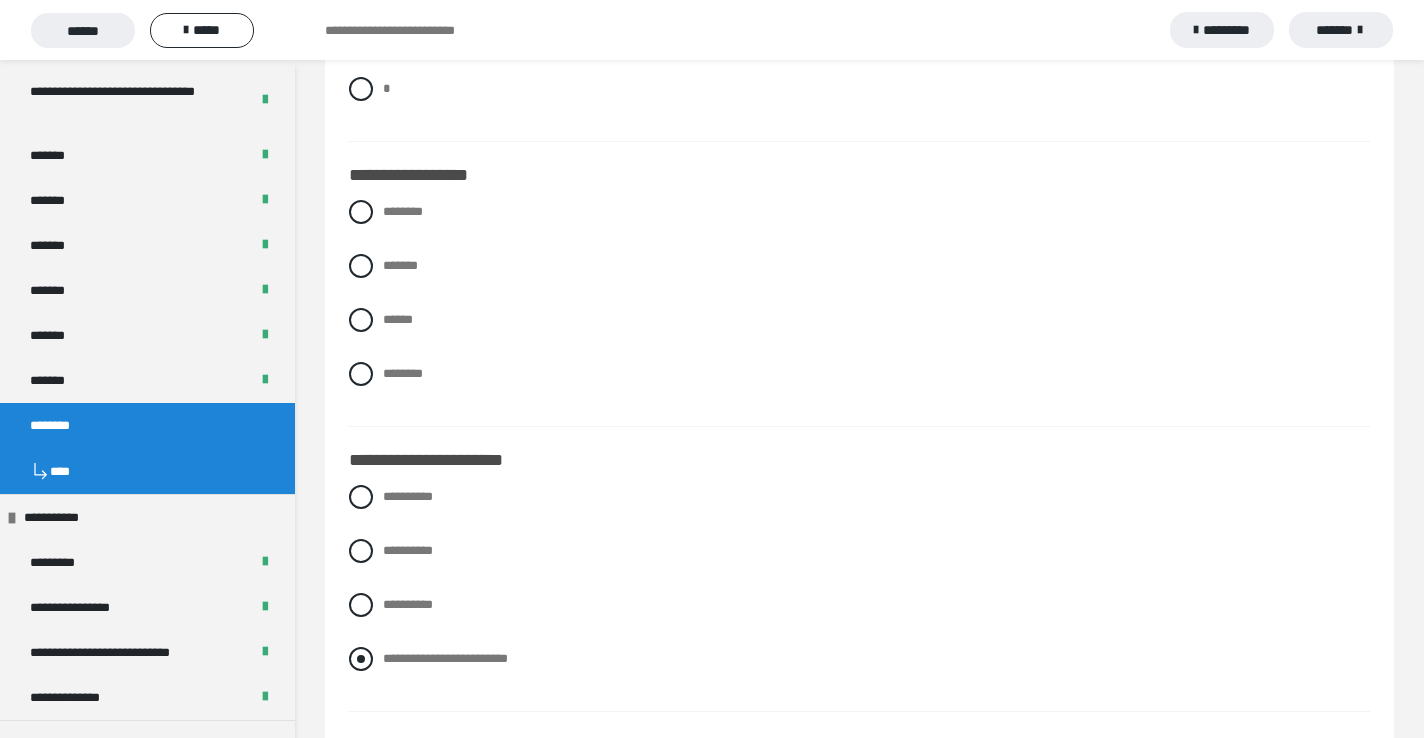 scroll, scrollTop: 816, scrollLeft: 0, axis: vertical 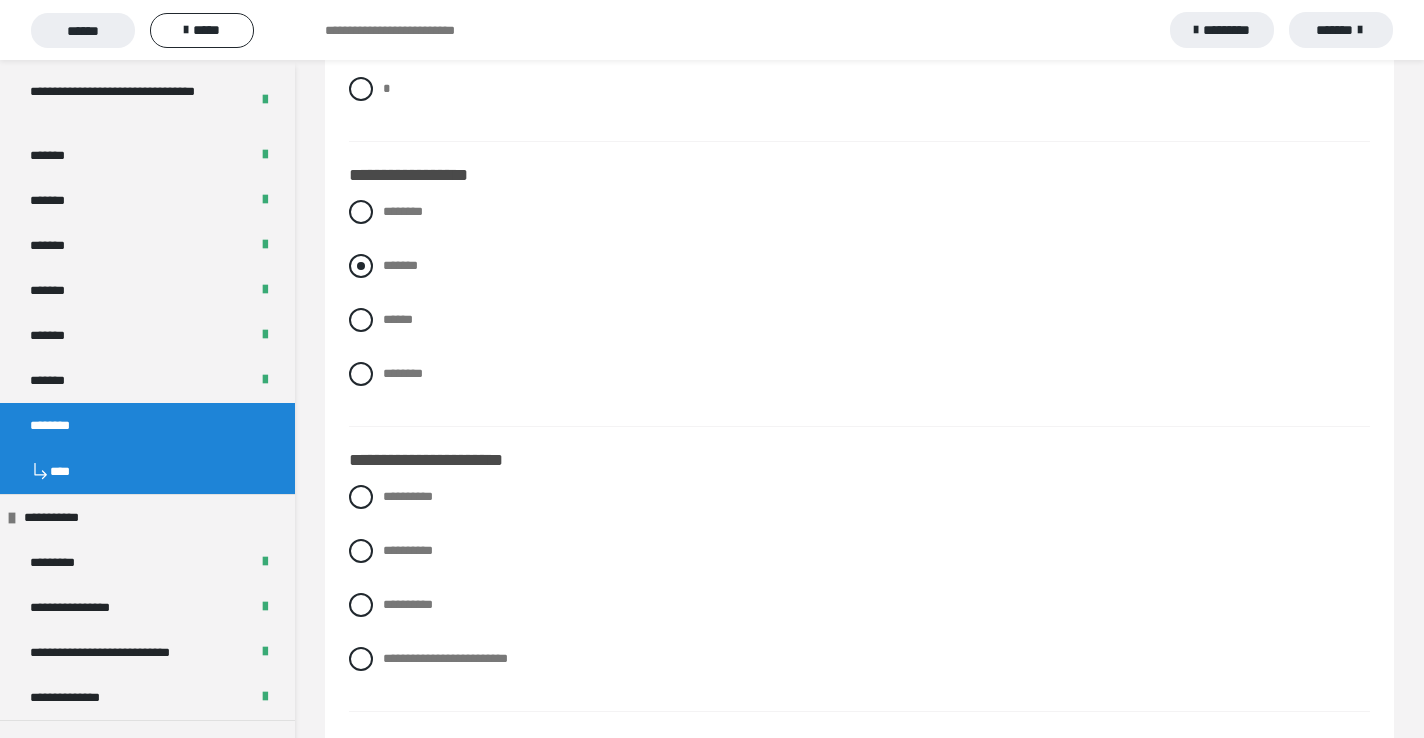 click at bounding box center (361, 266) 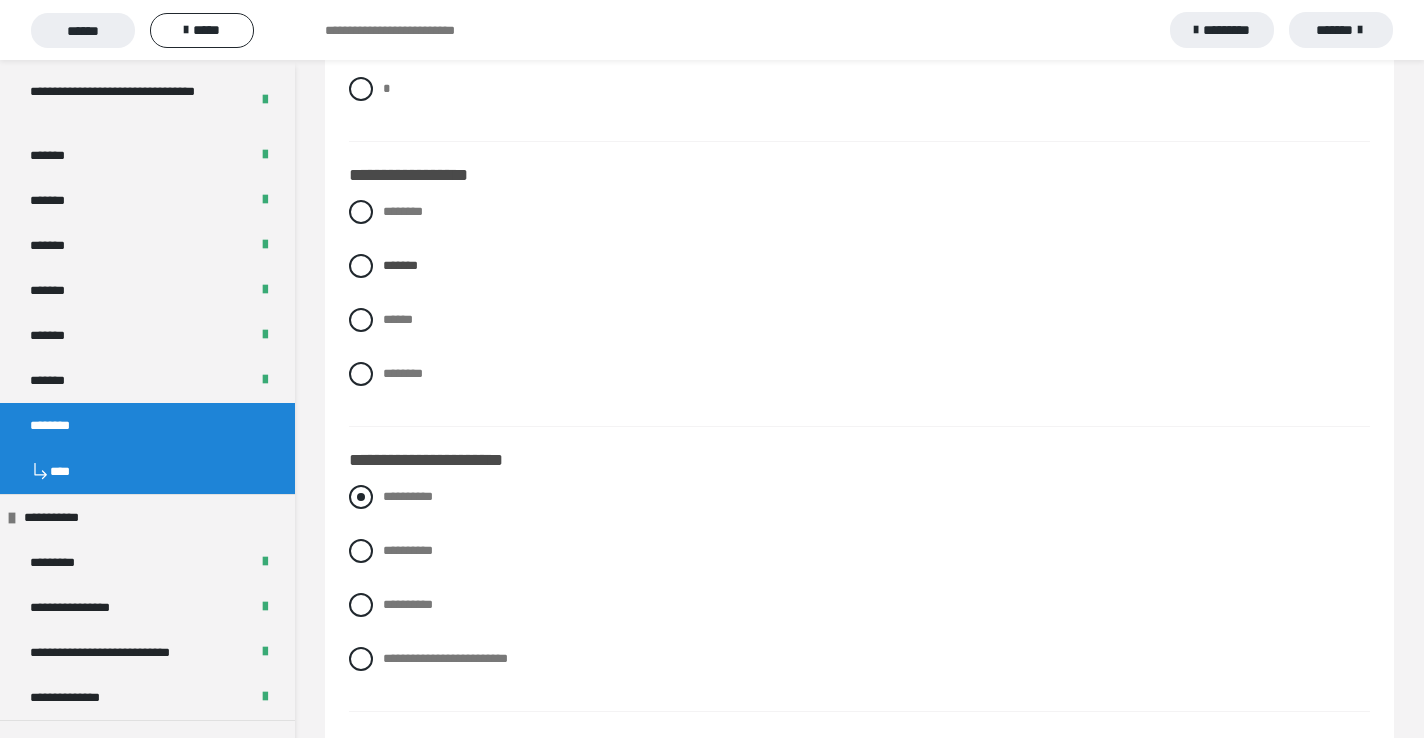 click at bounding box center [361, 497] 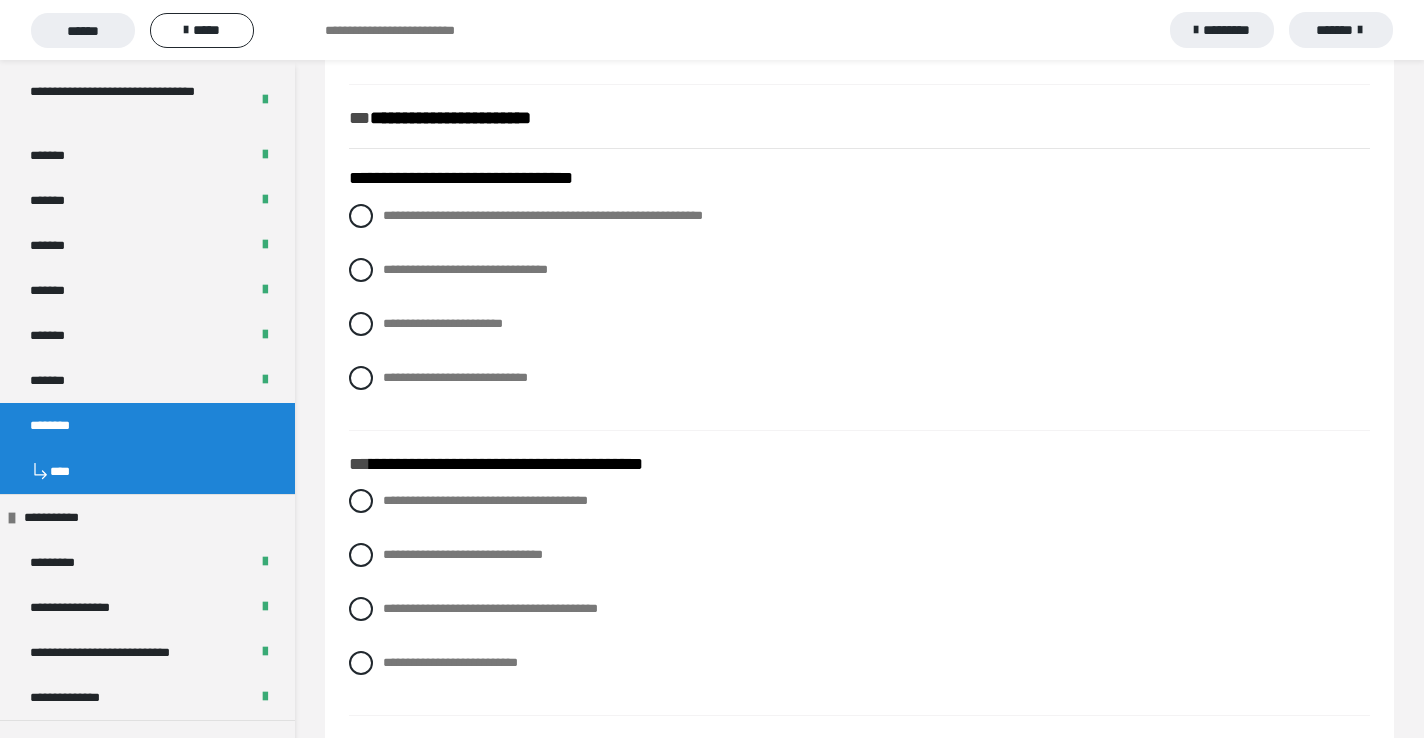scroll, scrollTop: 1443, scrollLeft: 0, axis: vertical 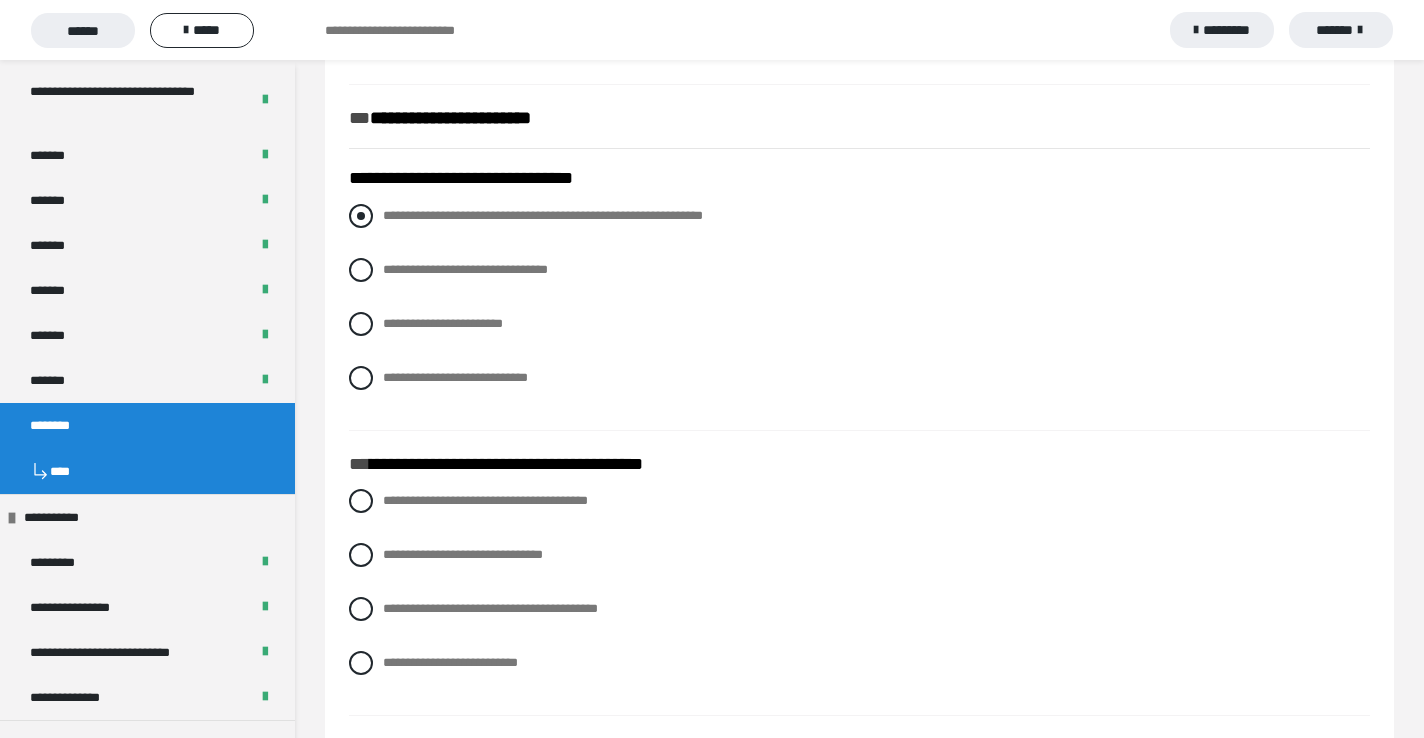 click at bounding box center [361, 216] 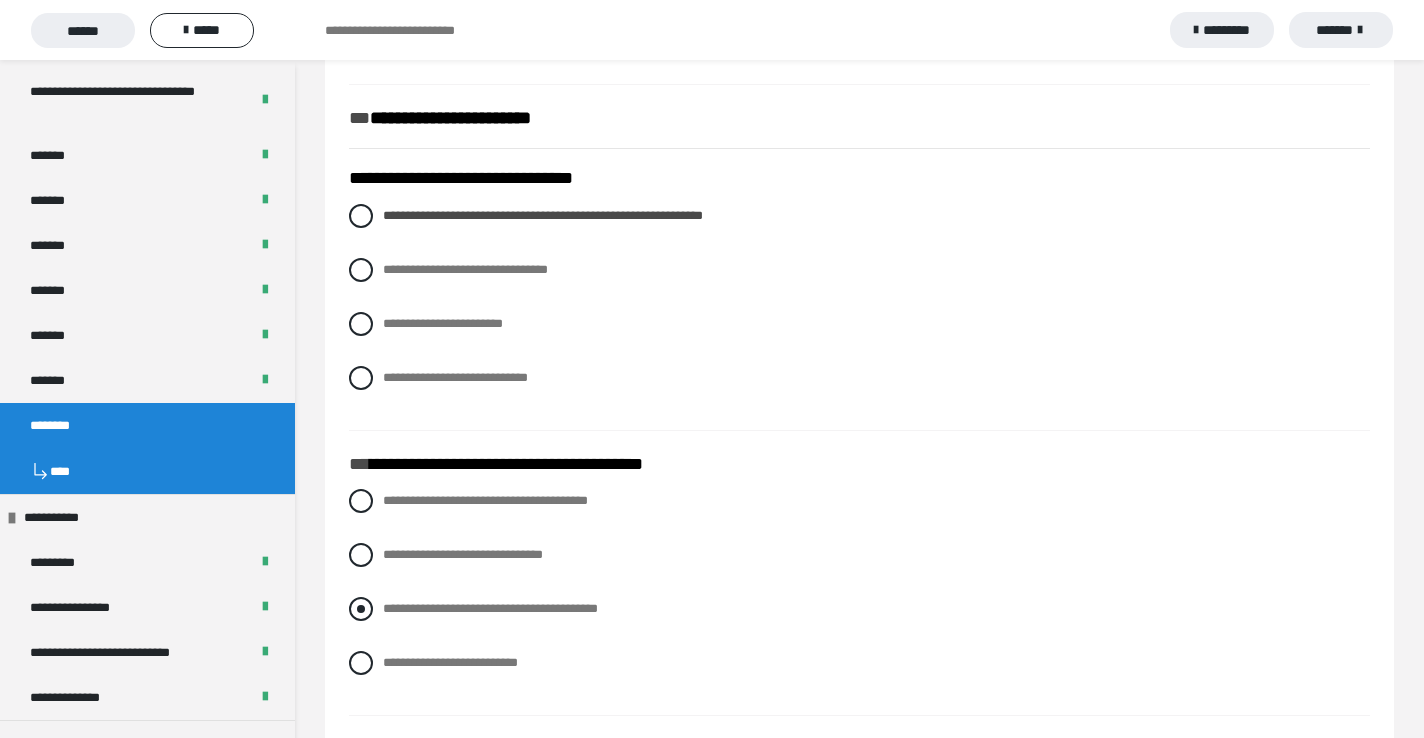 click at bounding box center [361, 609] 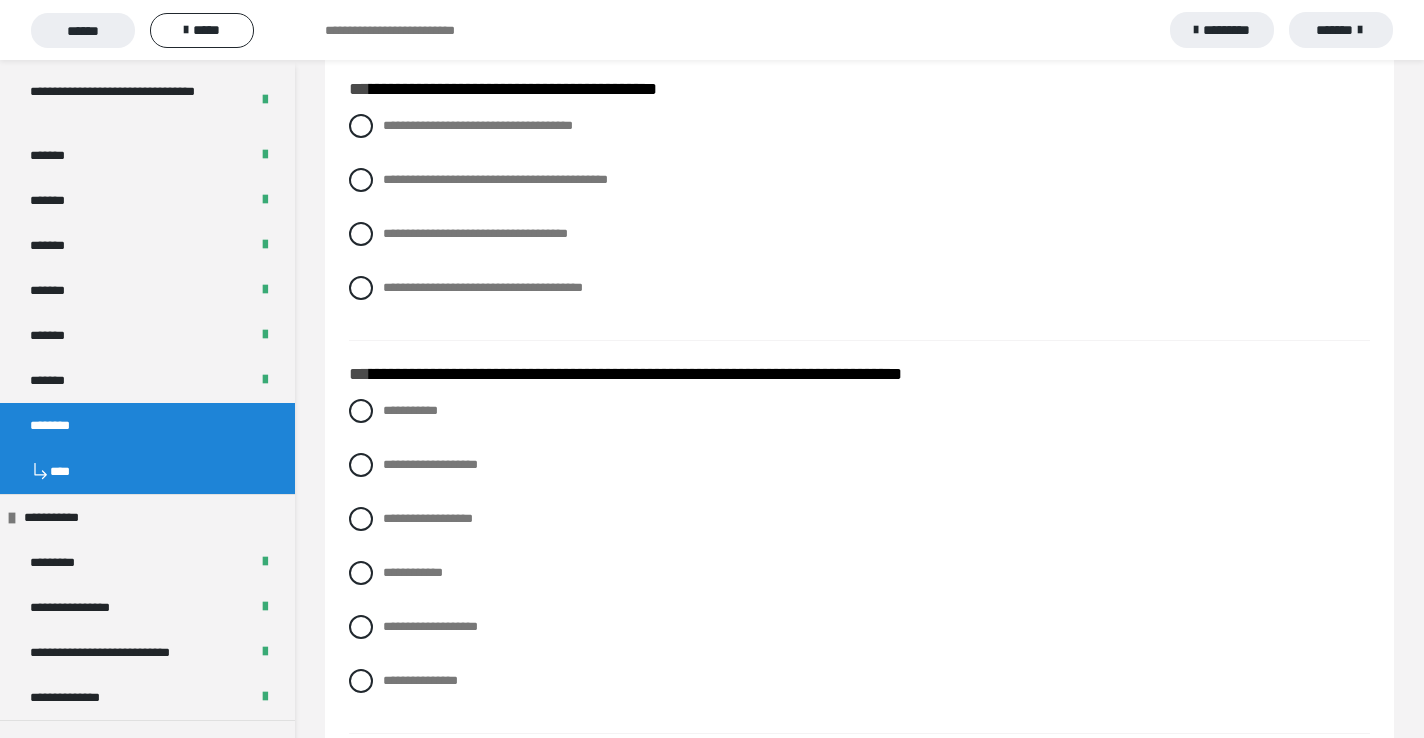 scroll, scrollTop: 2113, scrollLeft: 0, axis: vertical 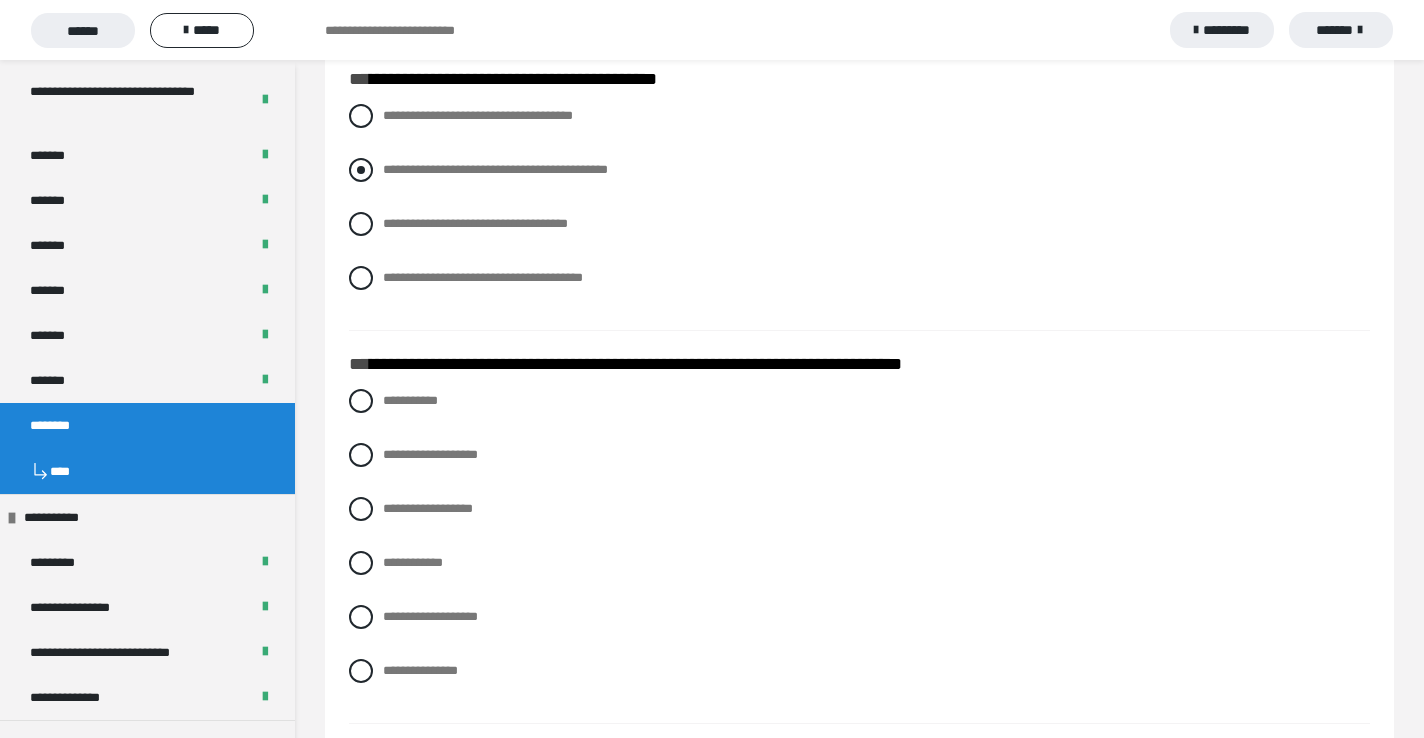 click at bounding box center (361, 170) 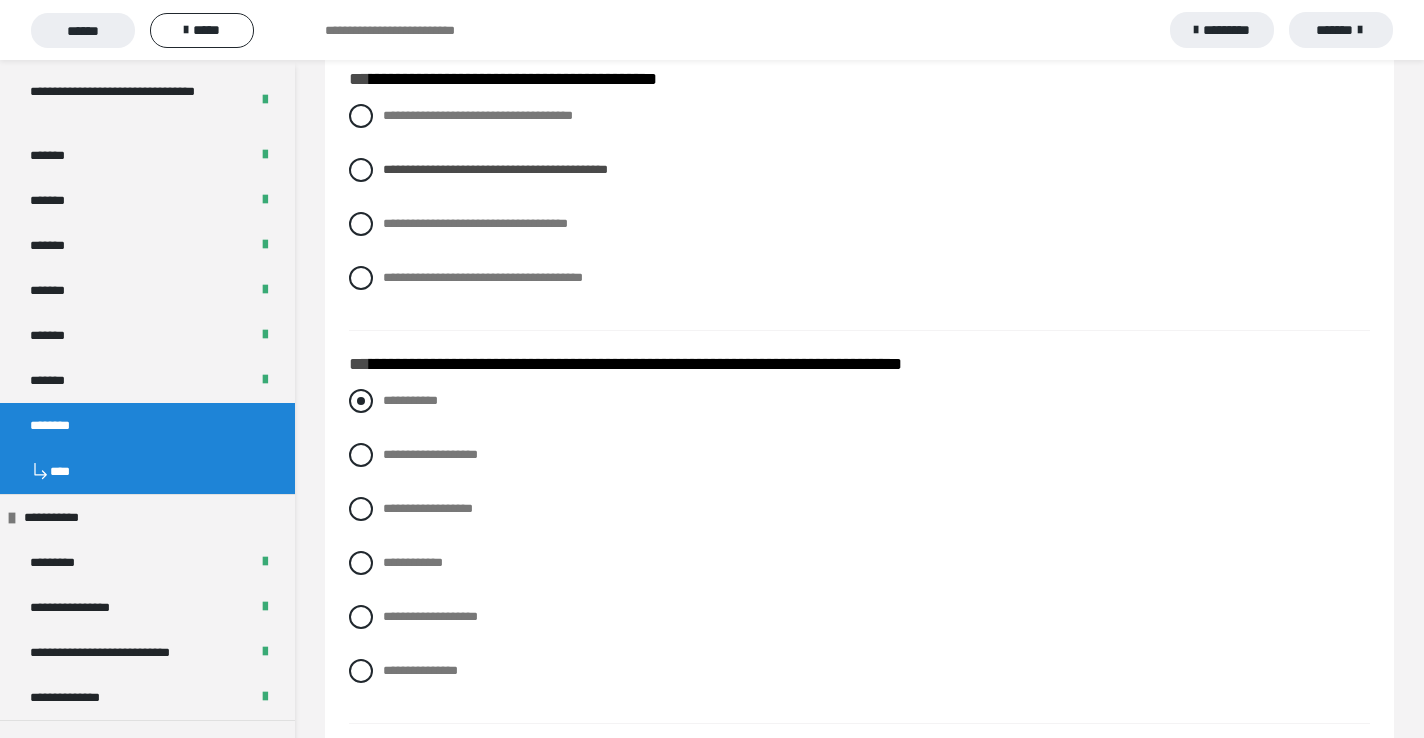 click at bounding box center (361, 401) 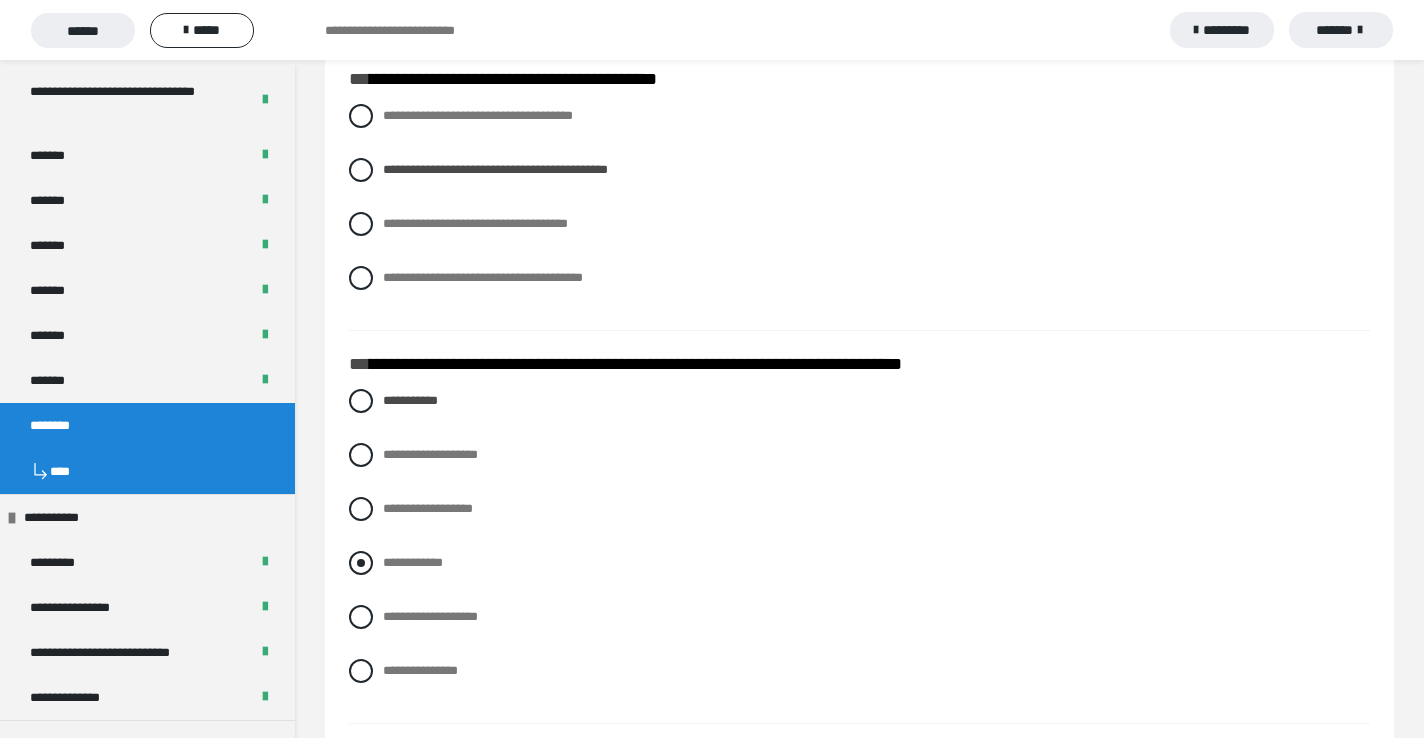 click at bounding box center [361, 563] 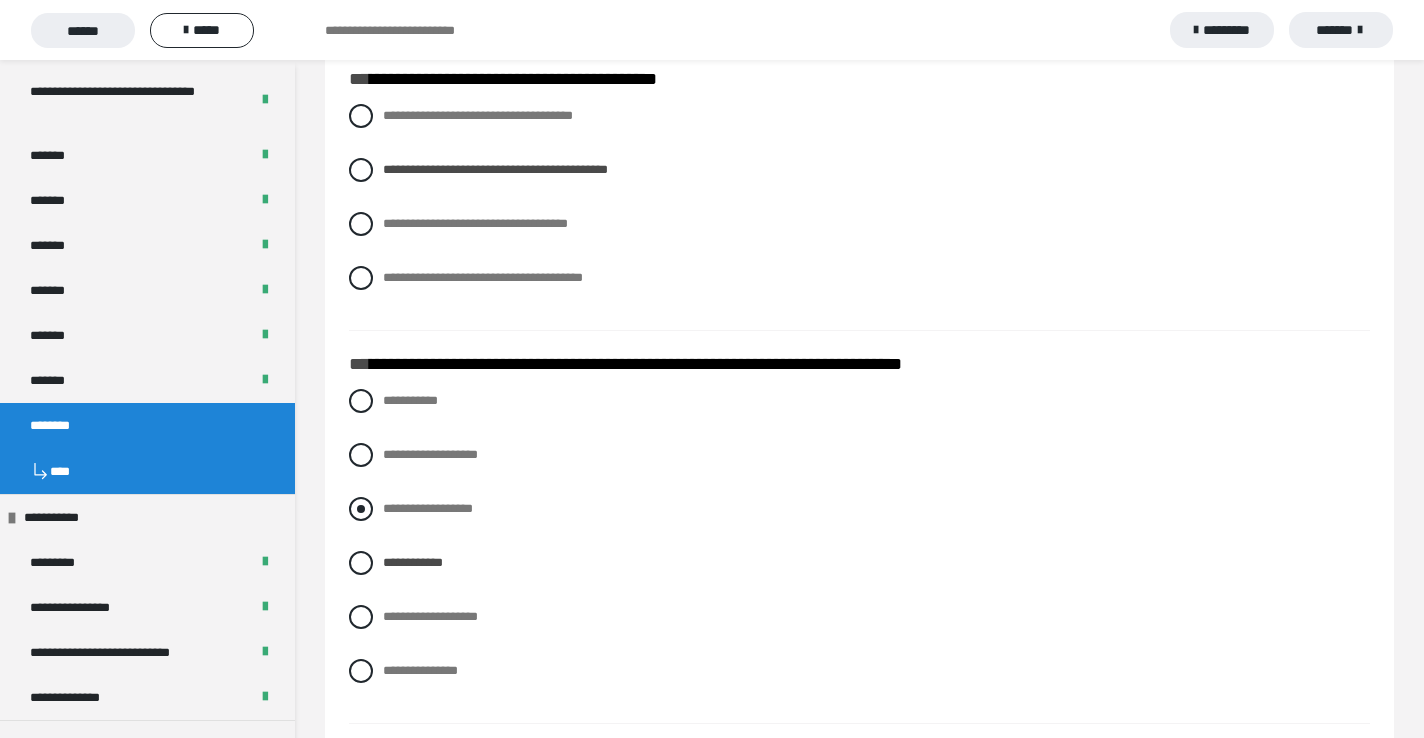 click at bounding box center [361, 509] 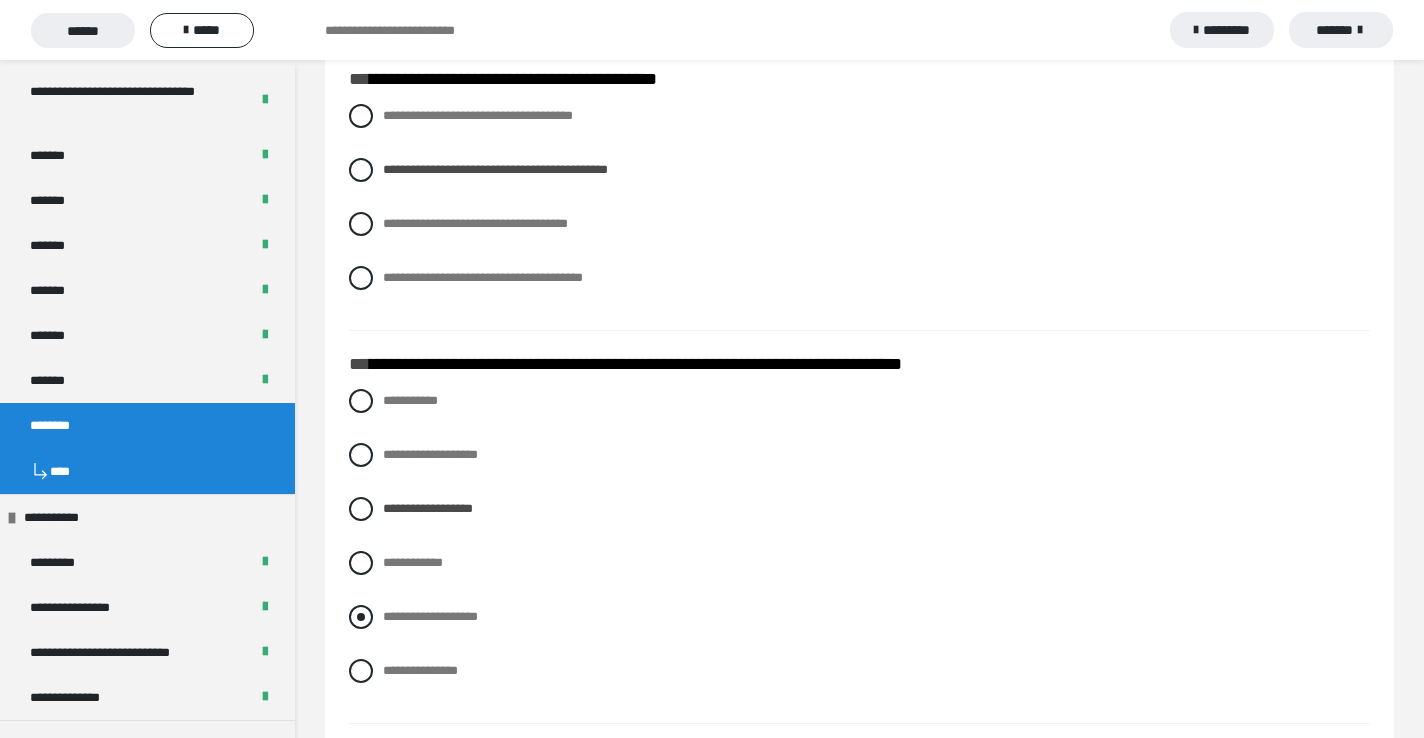 click at bounding box center [361, 617] 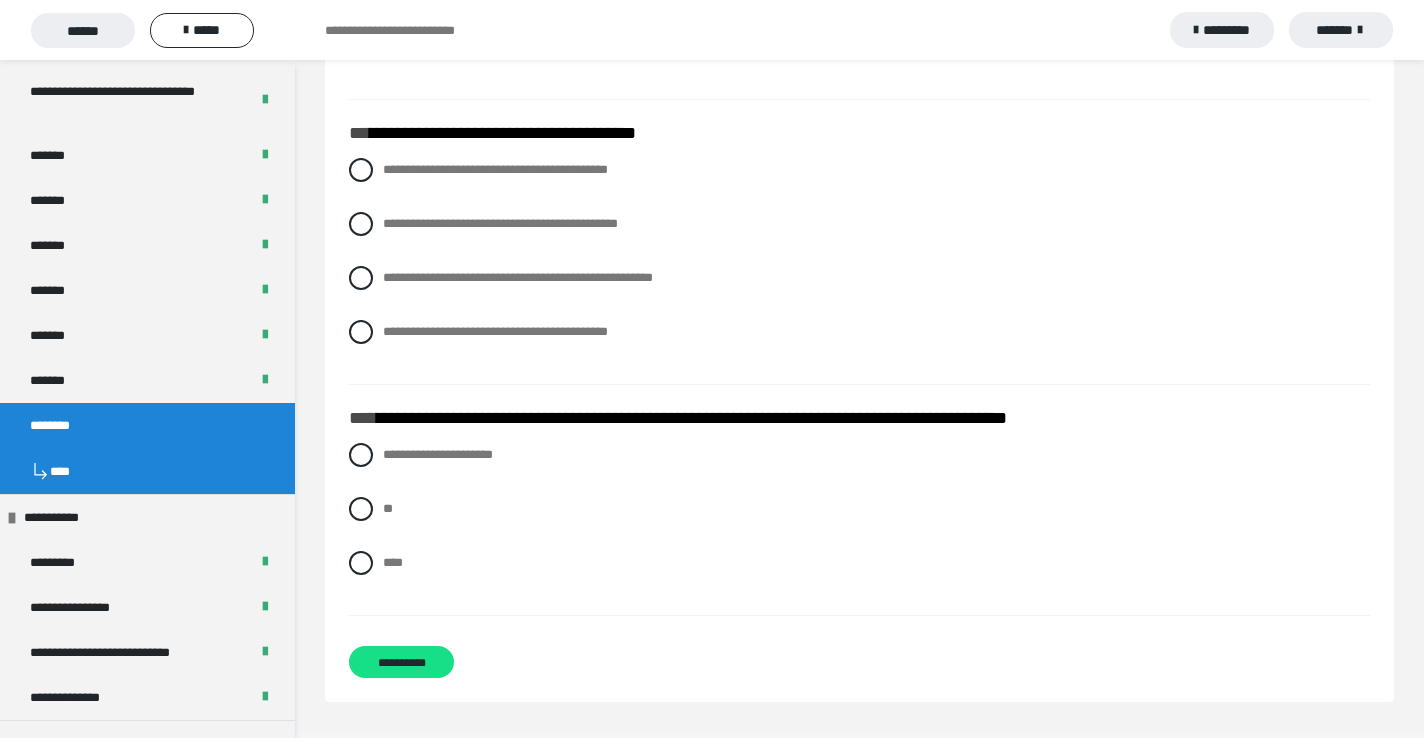 scroll, scrollTop: 2737, scrollLeft: 0, axis: vertical 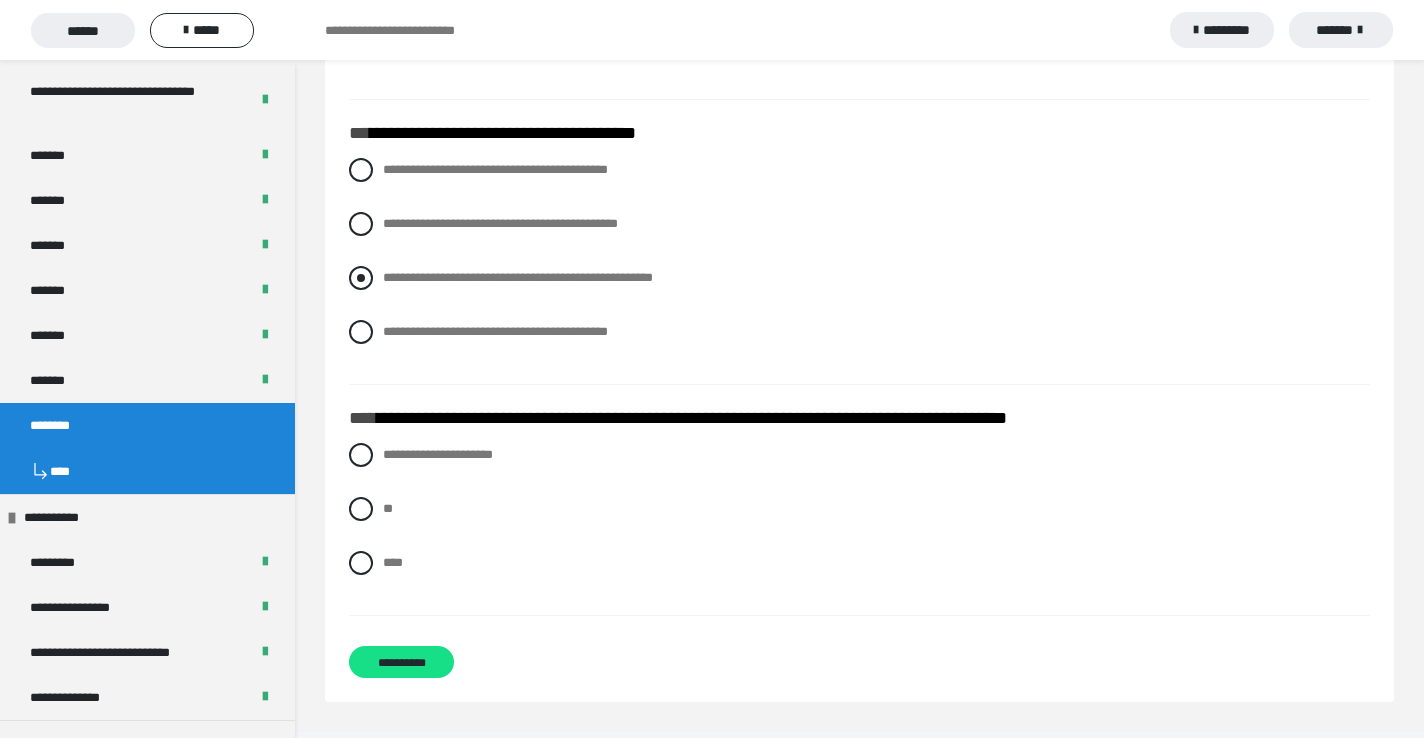 click at bounding box center (361, 278) 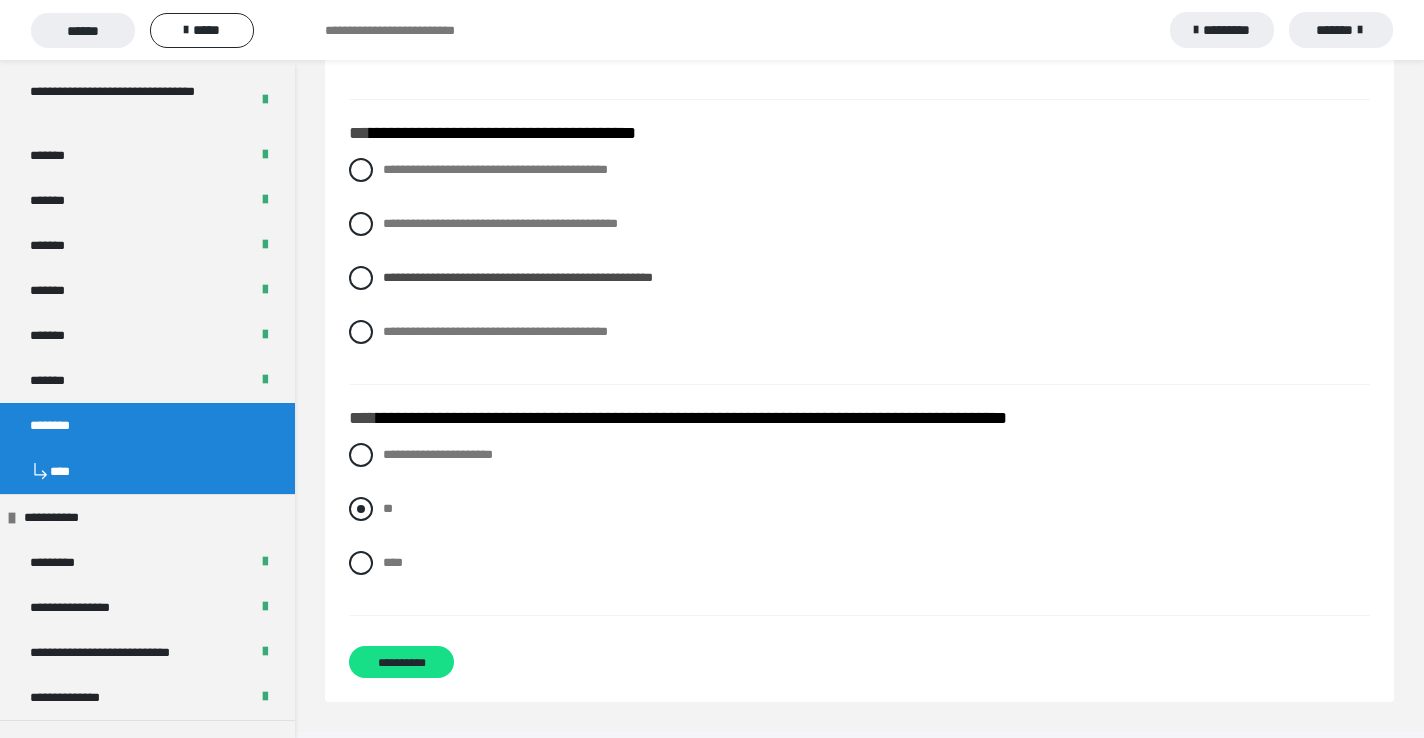 click at bounding box center [361, 509] 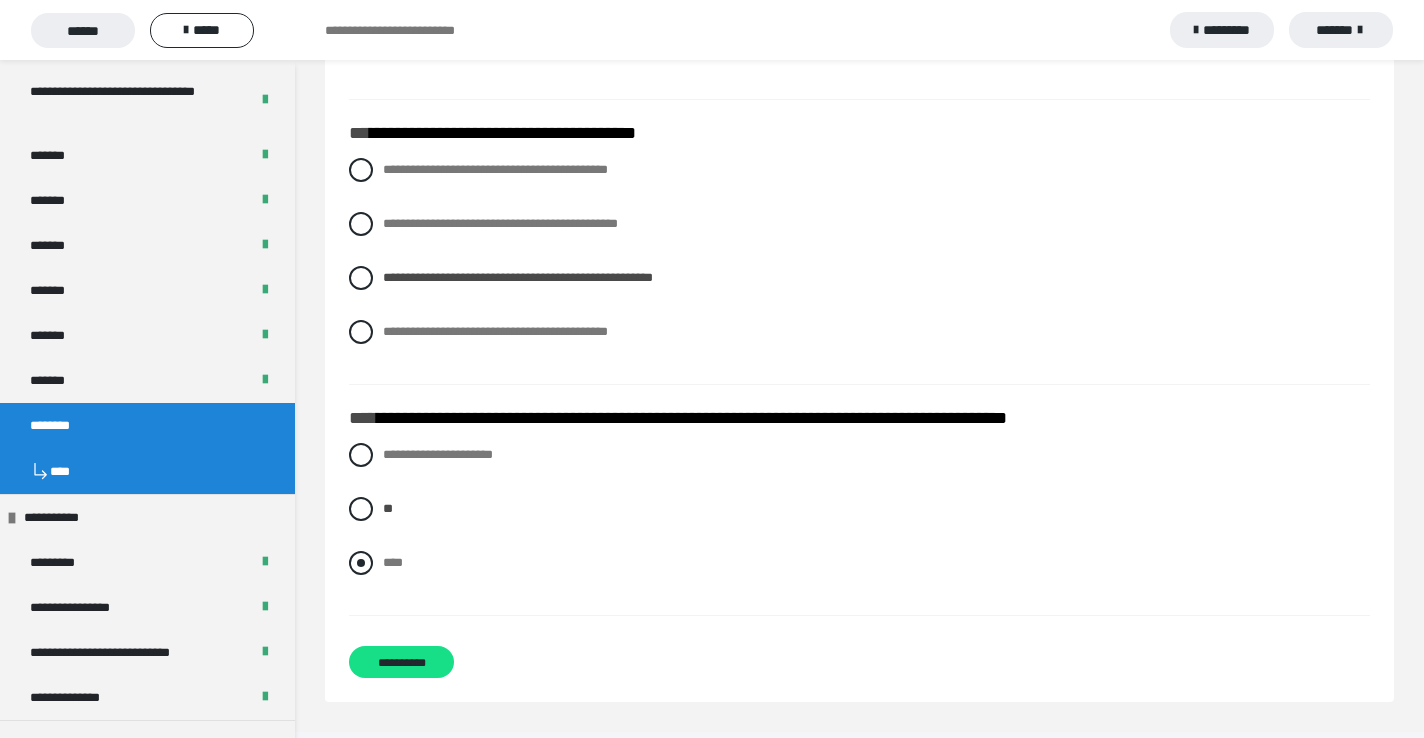 click at bounding box center [361, 563] 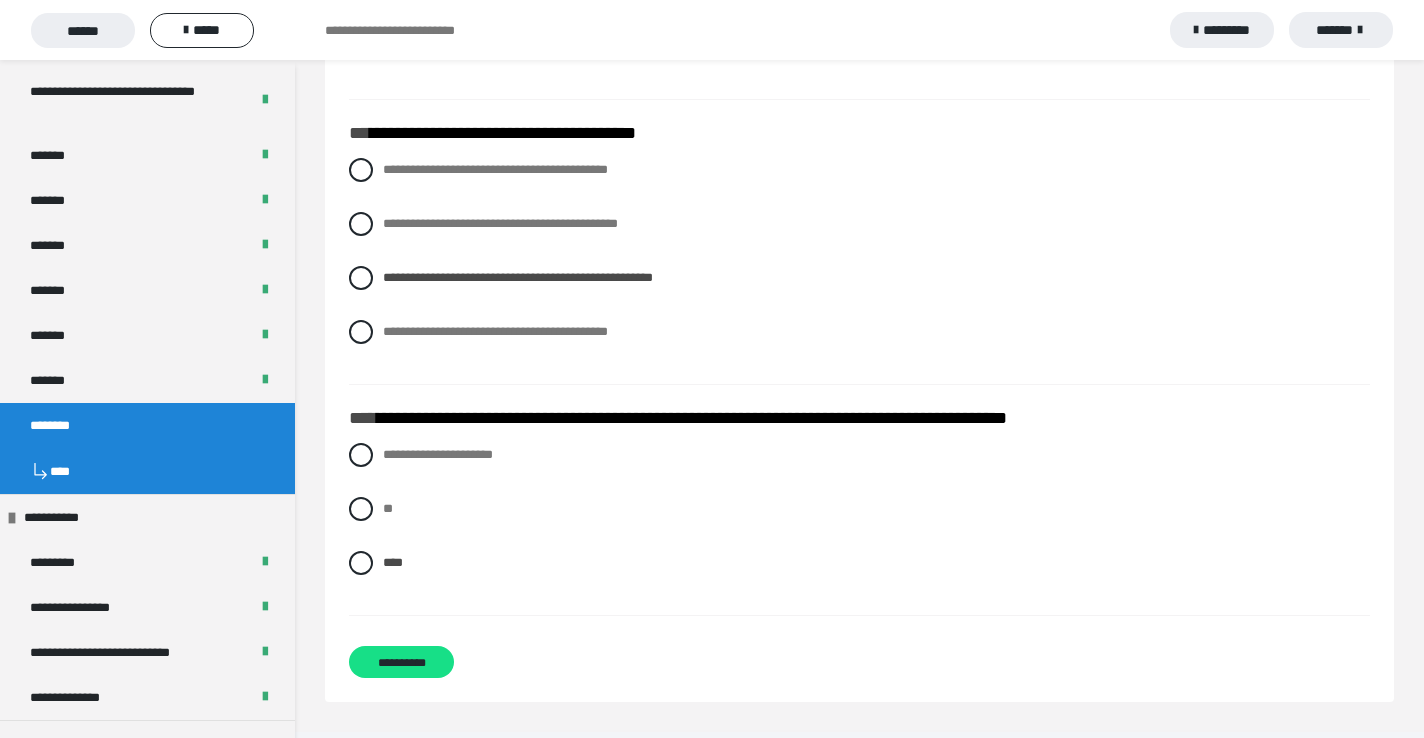 scroll, scrollTop: 2737, scrollLeft: 0, axis: vertical 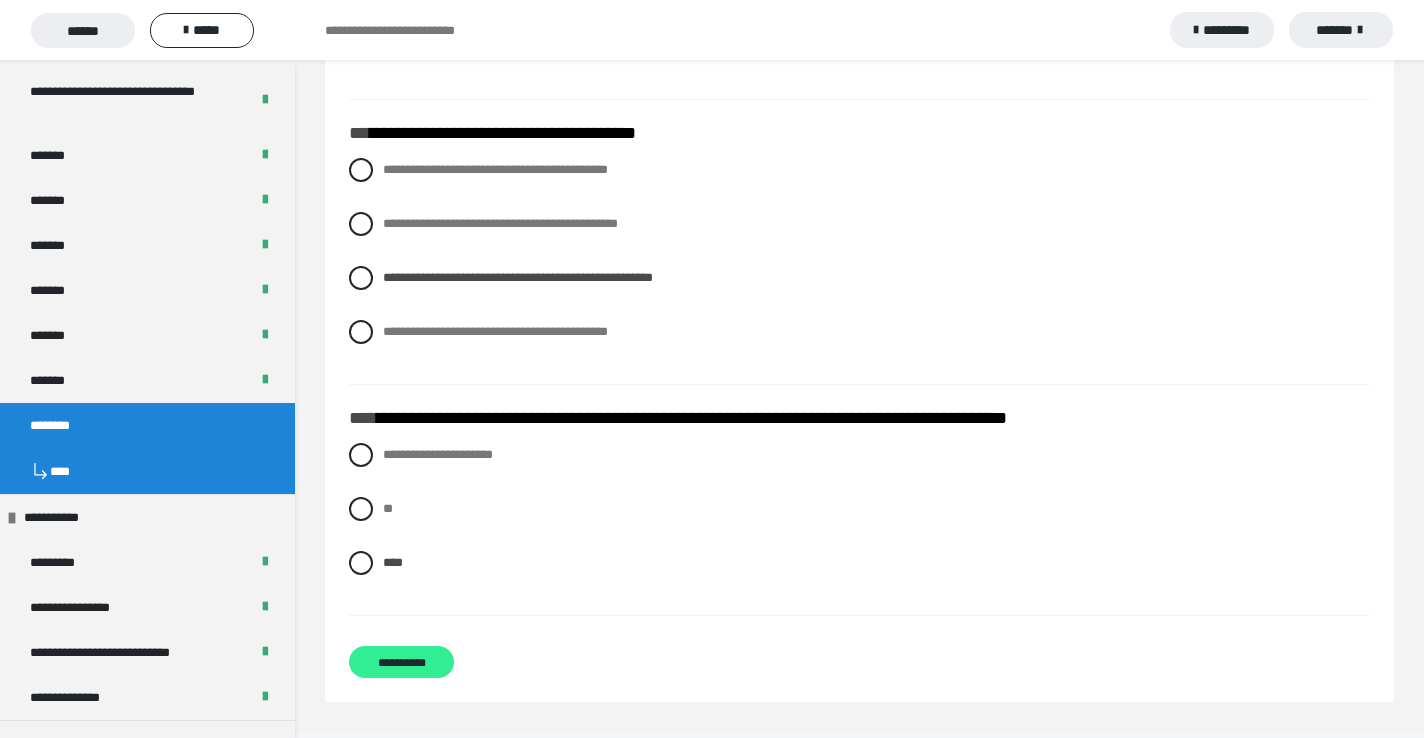 click on "**********" at bounding box center [401, 662] 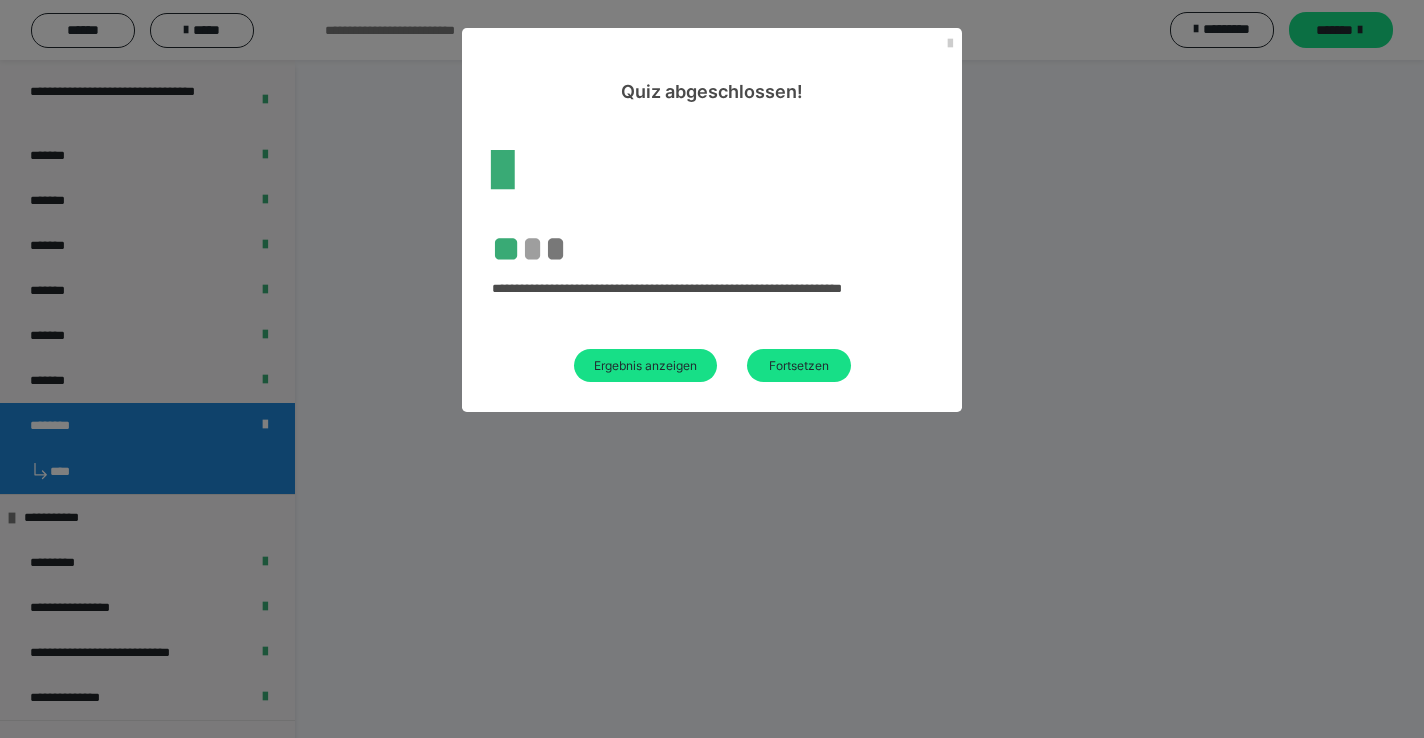 scroll, scrollTop: 60, scrollLeft: 0, axis: vertical 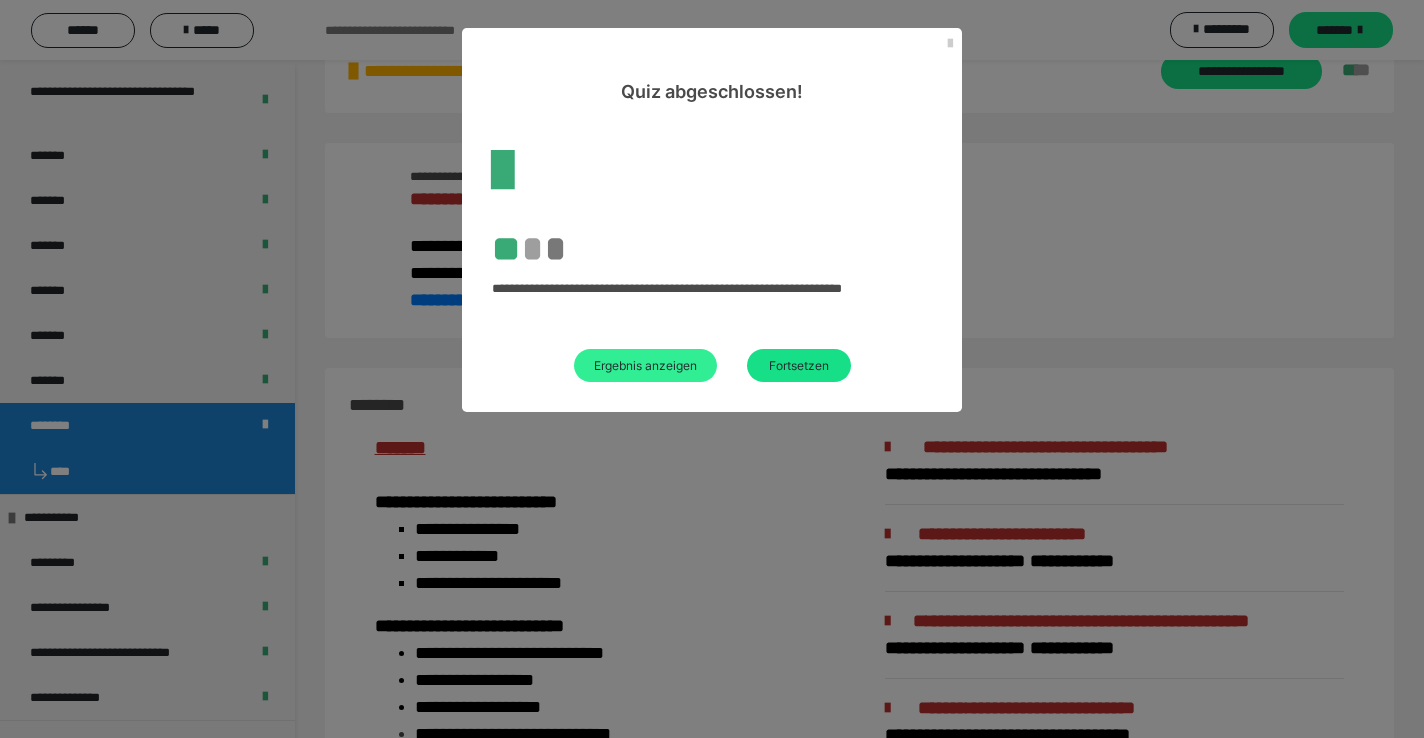 click on "Ergebnis anzeigen" at bounding box center (645, 365) 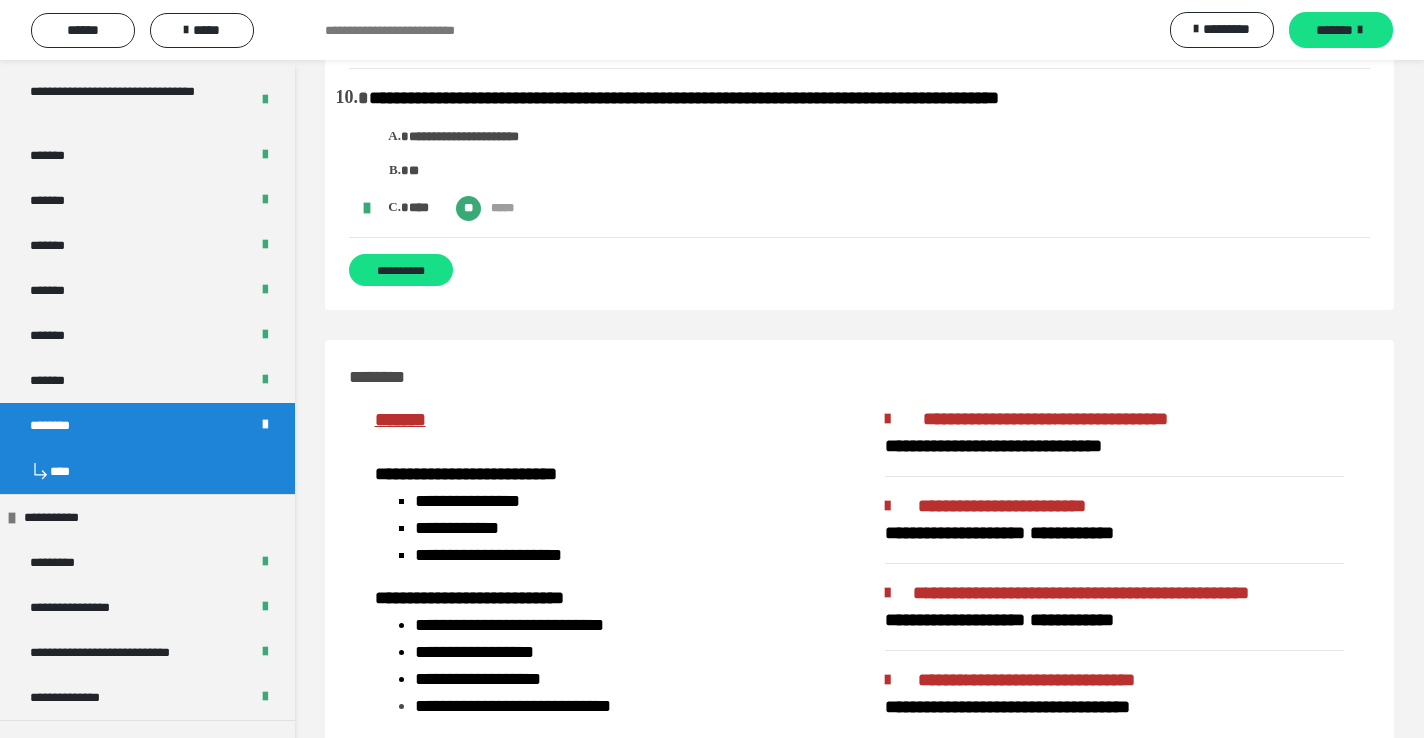 scroll, scrollTop: 2180, scrollLeft: 0, axis: vertical 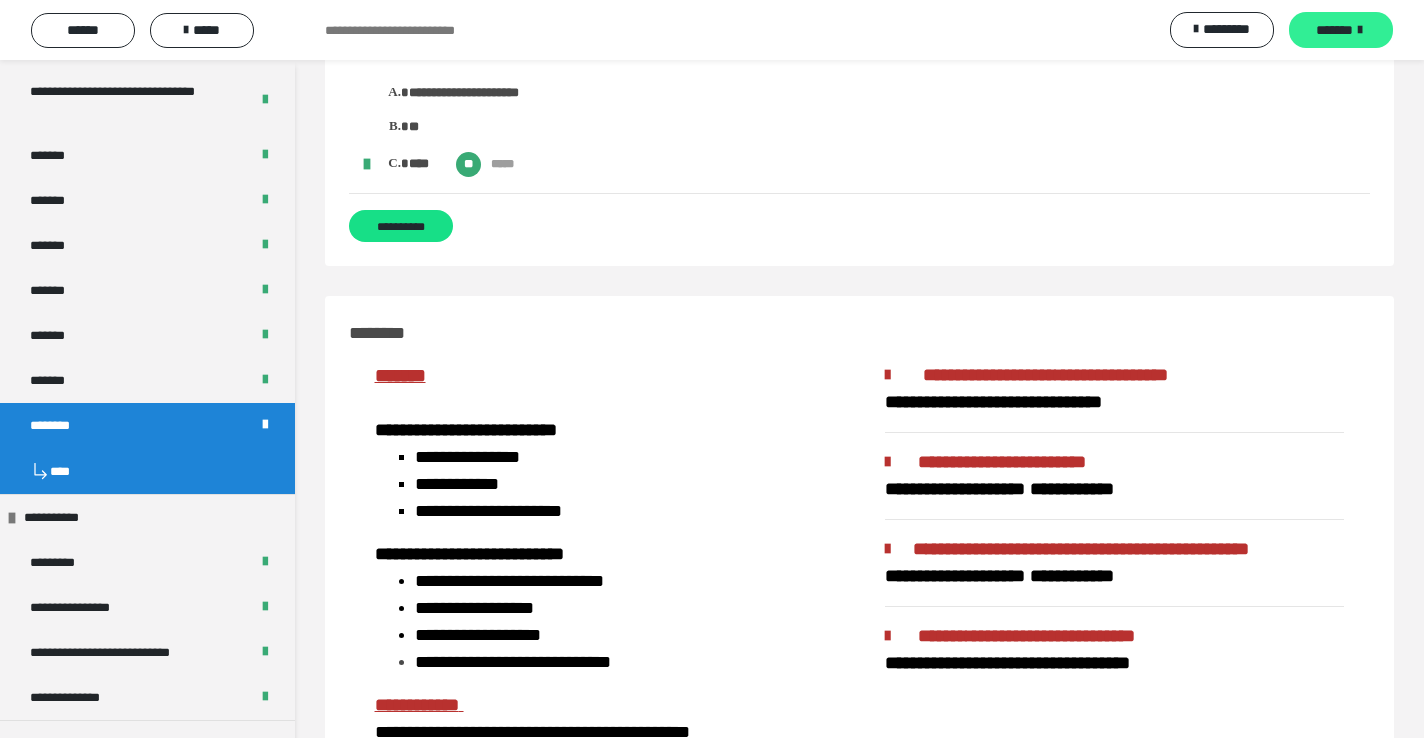 click on "*******" at bounding box center (1334, 30) 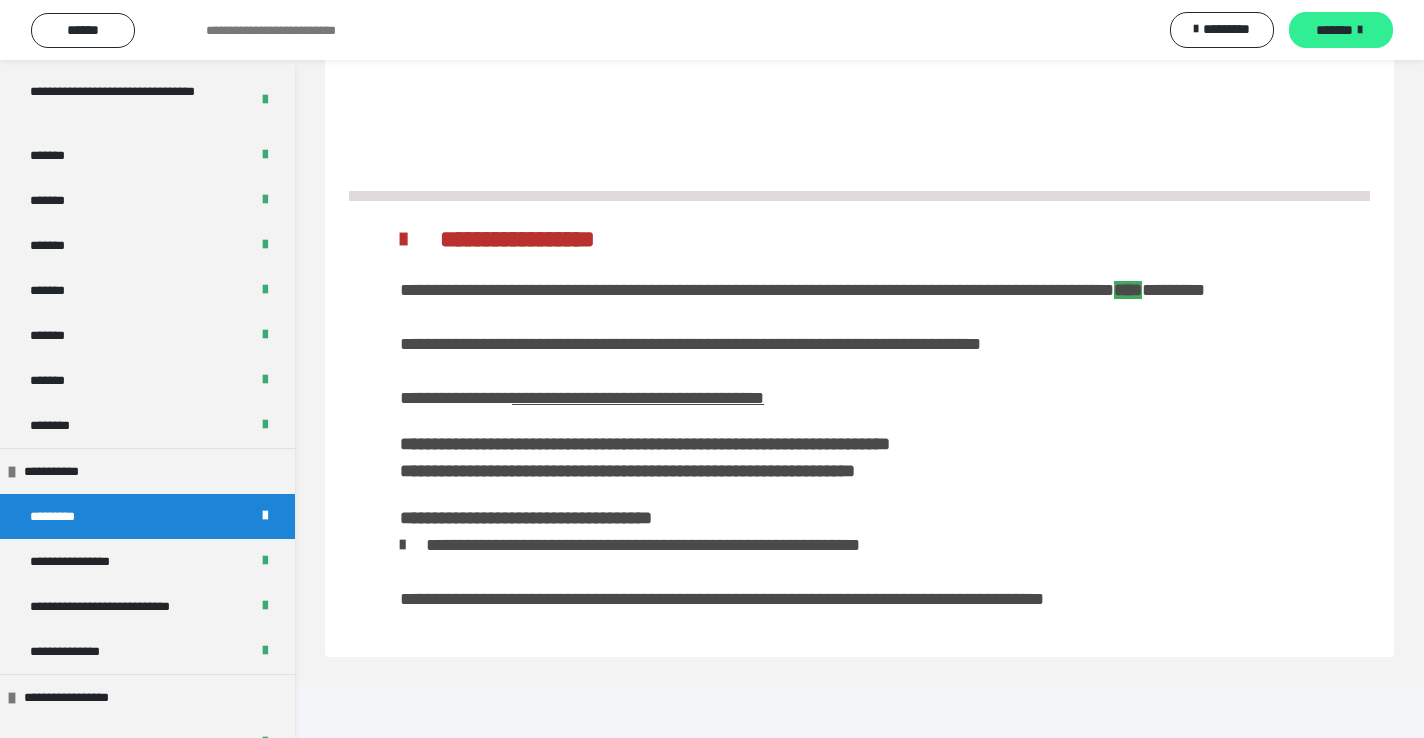 scroll, scrollTop: 60, scrollLeft: 0, axis: vertical 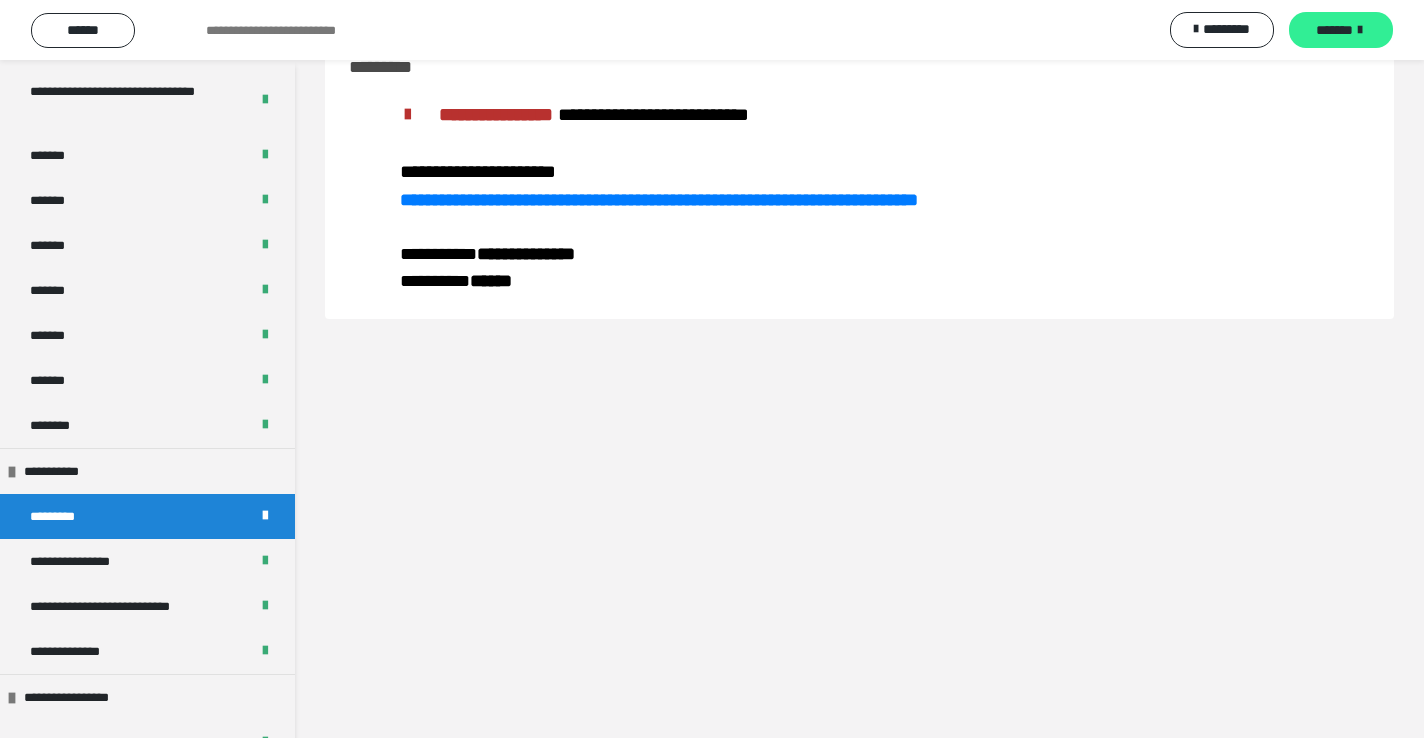click on "*******" at bounding box center (1334, 30) 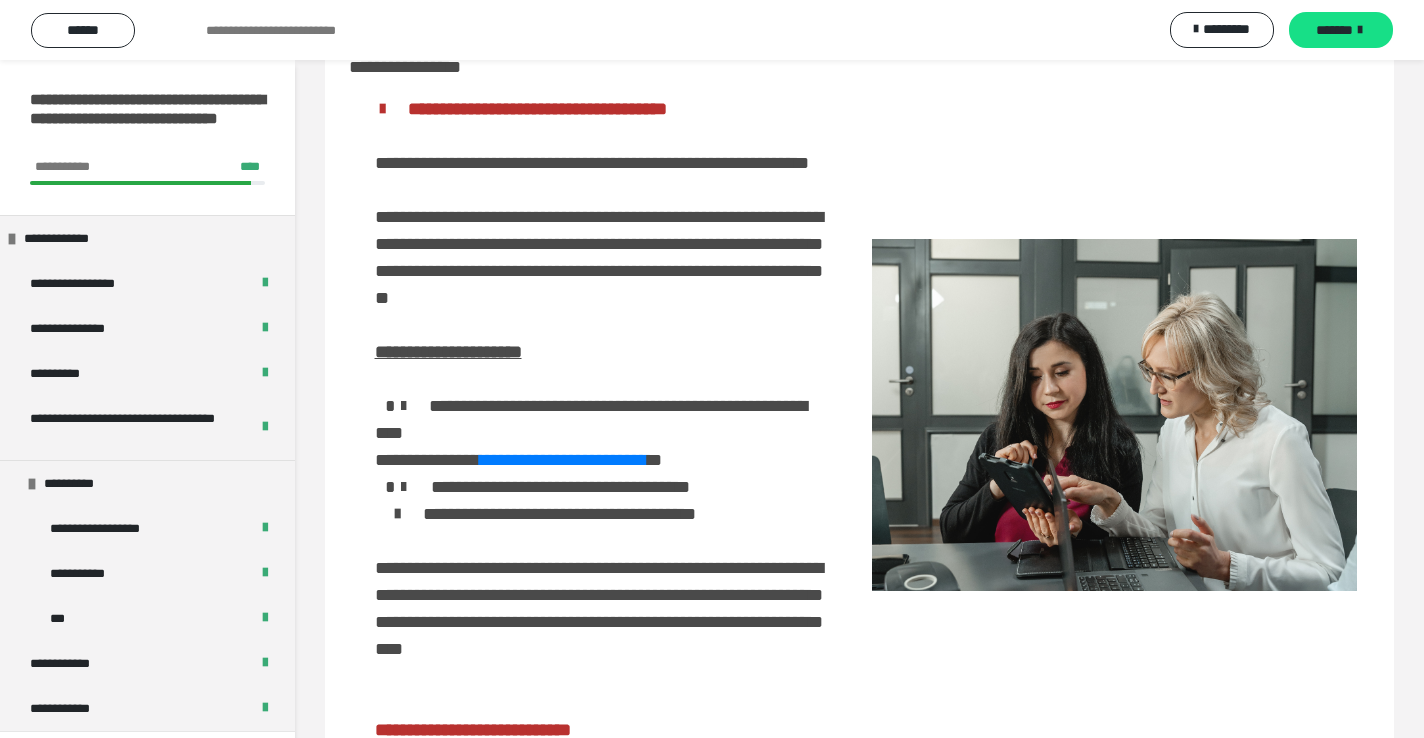scroll, scrollTop: 0, scrollLeft: 0, axis: both 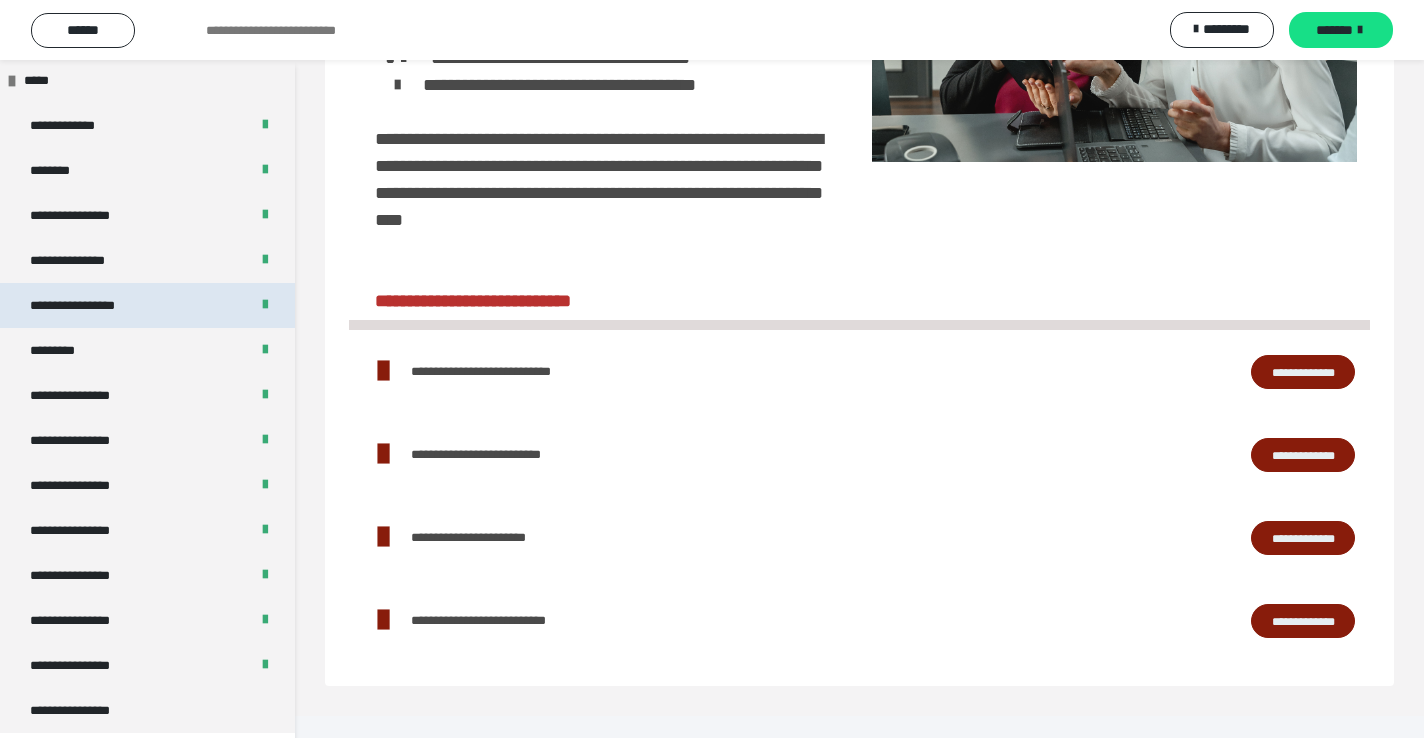 click on "**********" at bounding box center [93, 305] 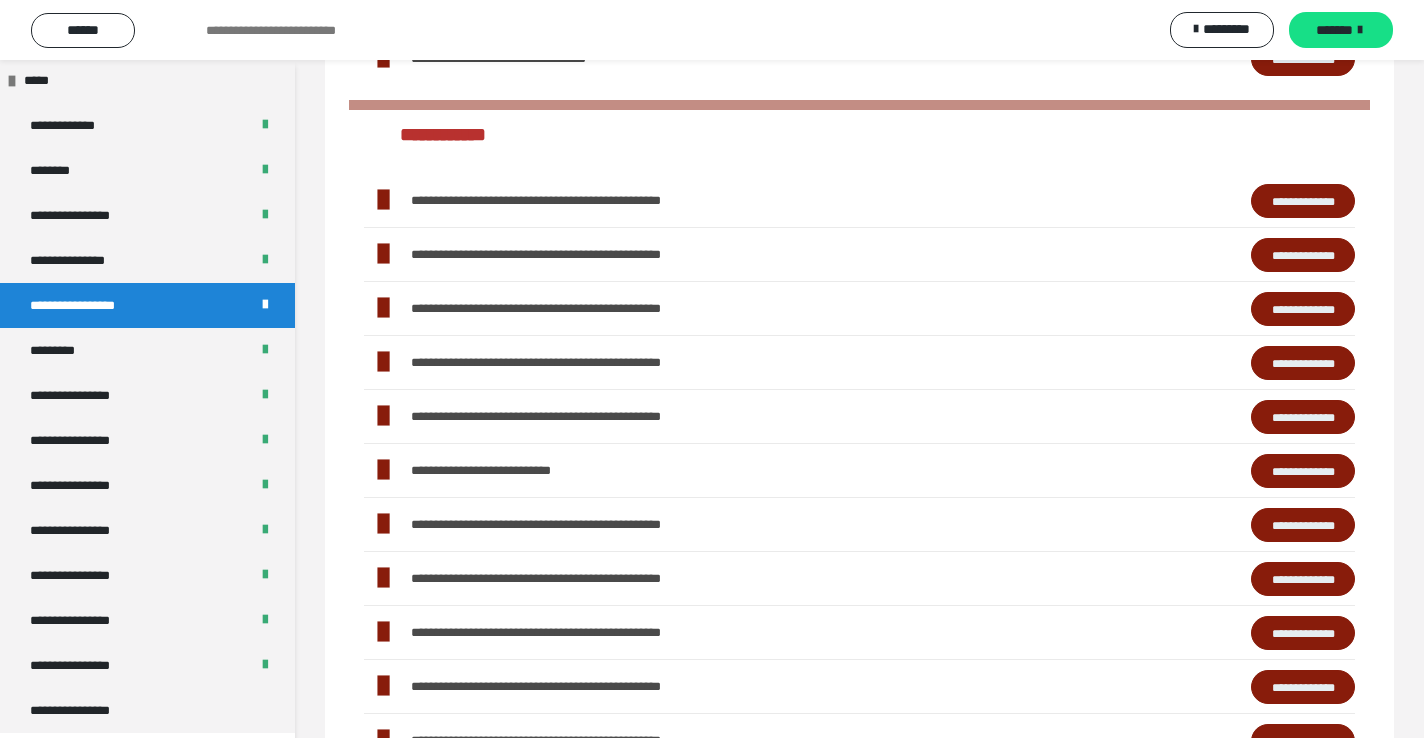 scroll, scrollTop: 270, scrollLeft: 0, axis: vertical 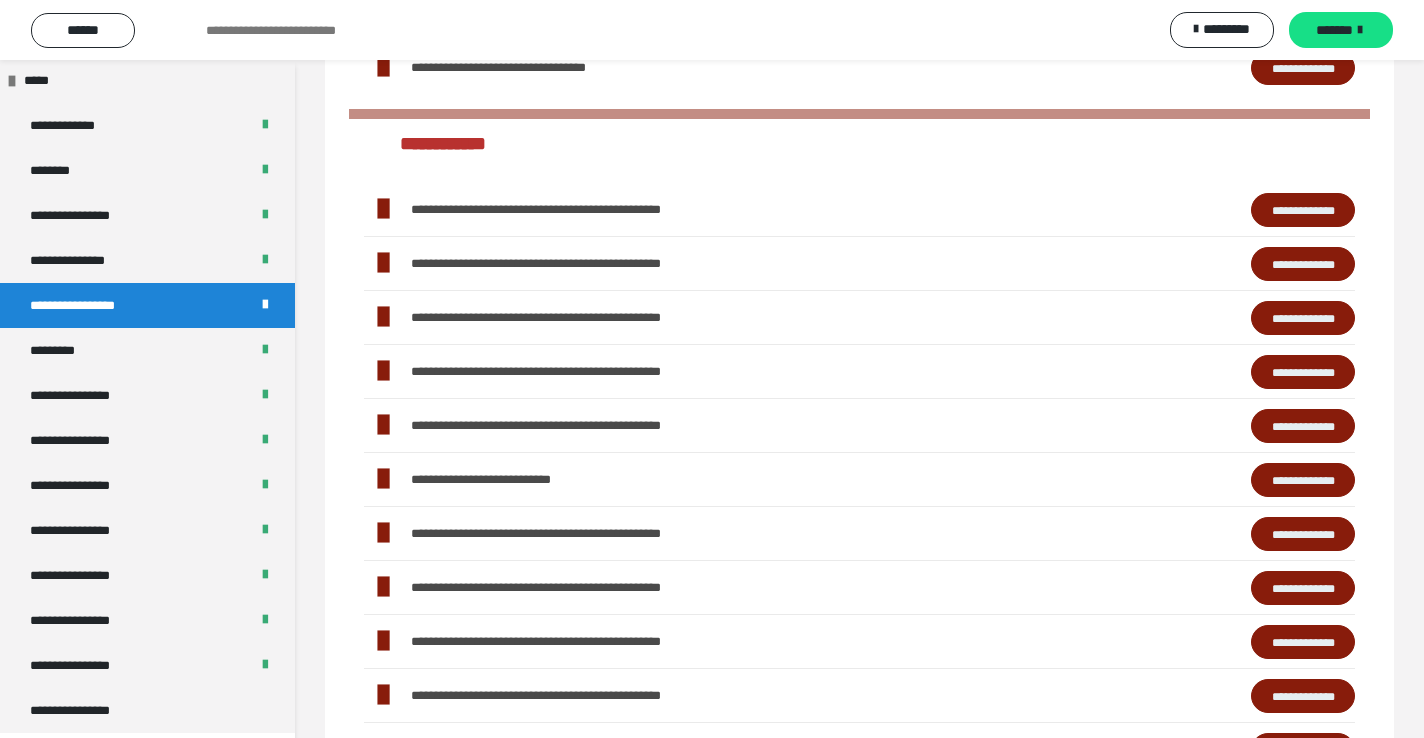 click on "**********" at bounding box center (1303, 210) 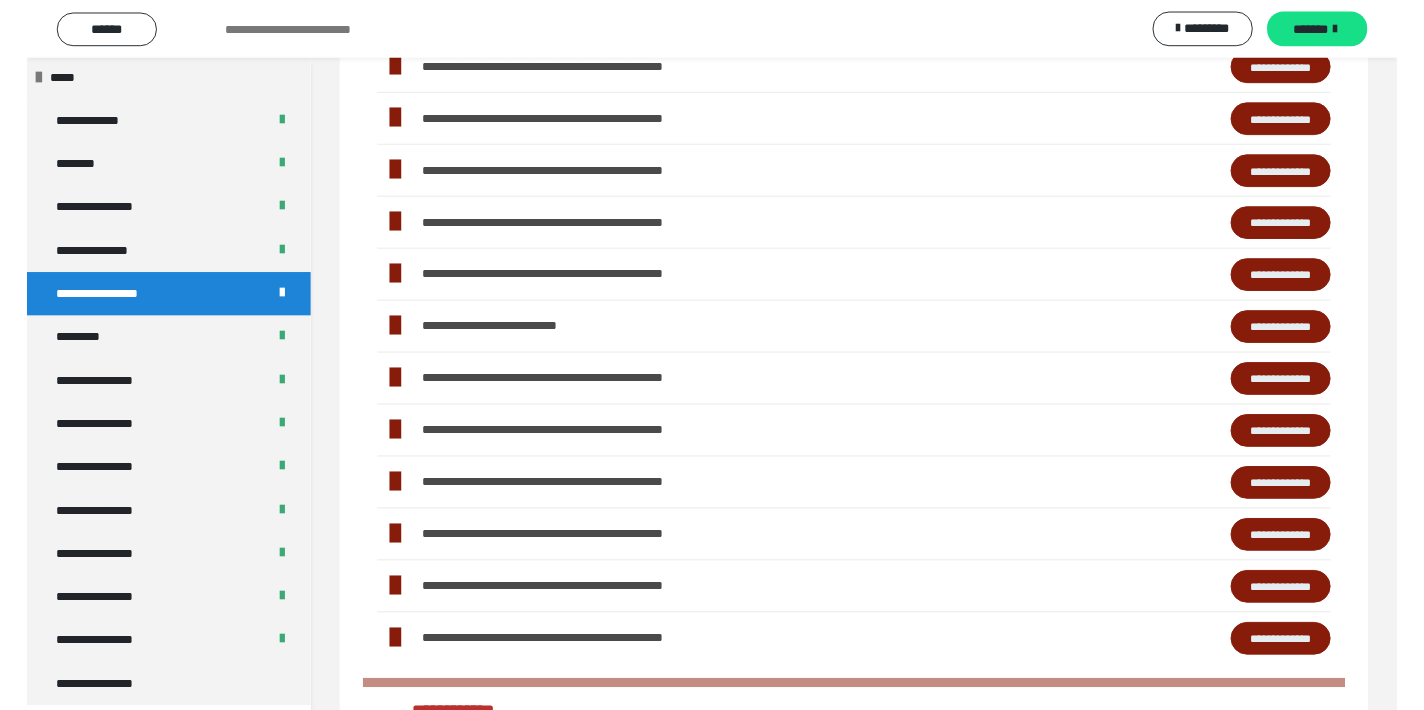 scroll, scrollTop: 404, scrollLeft: 0, axis: vertical 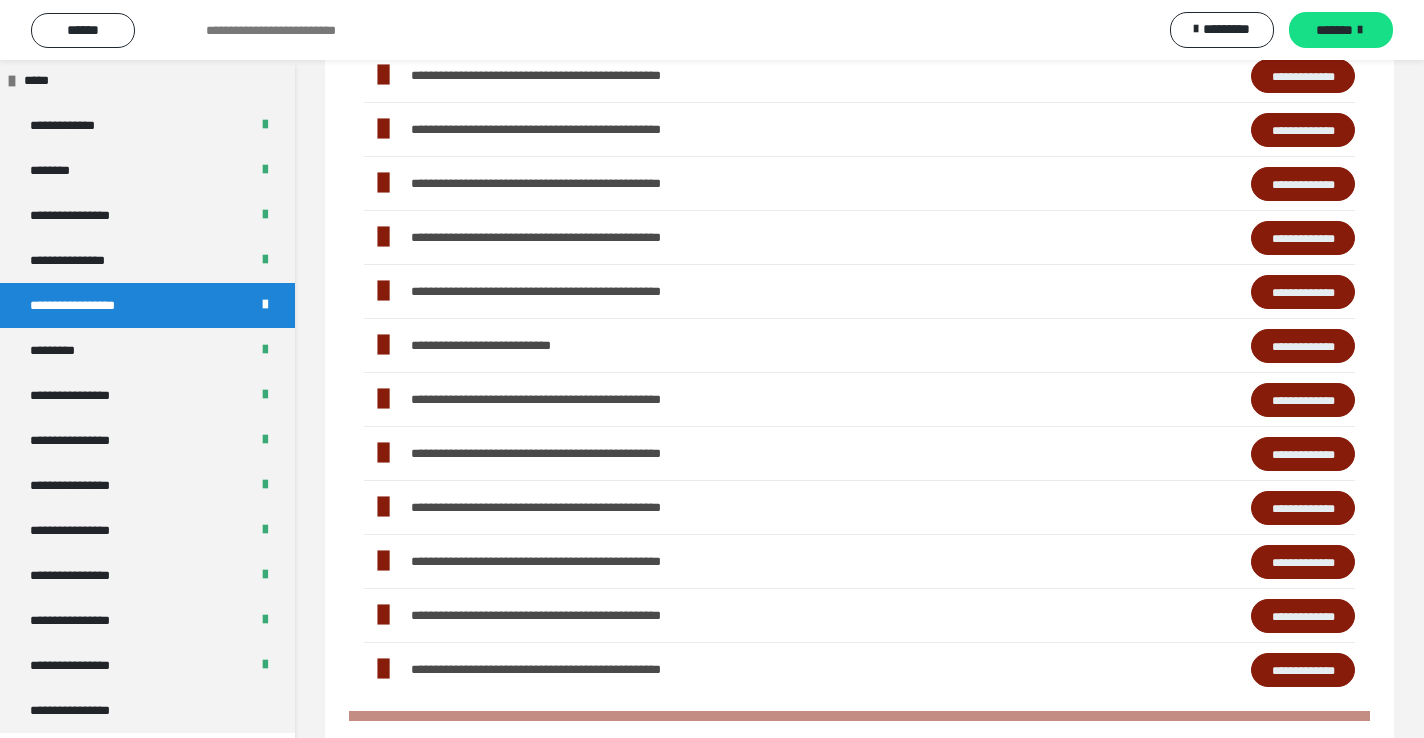 click on "**********" at bounding box center (1303, 292) 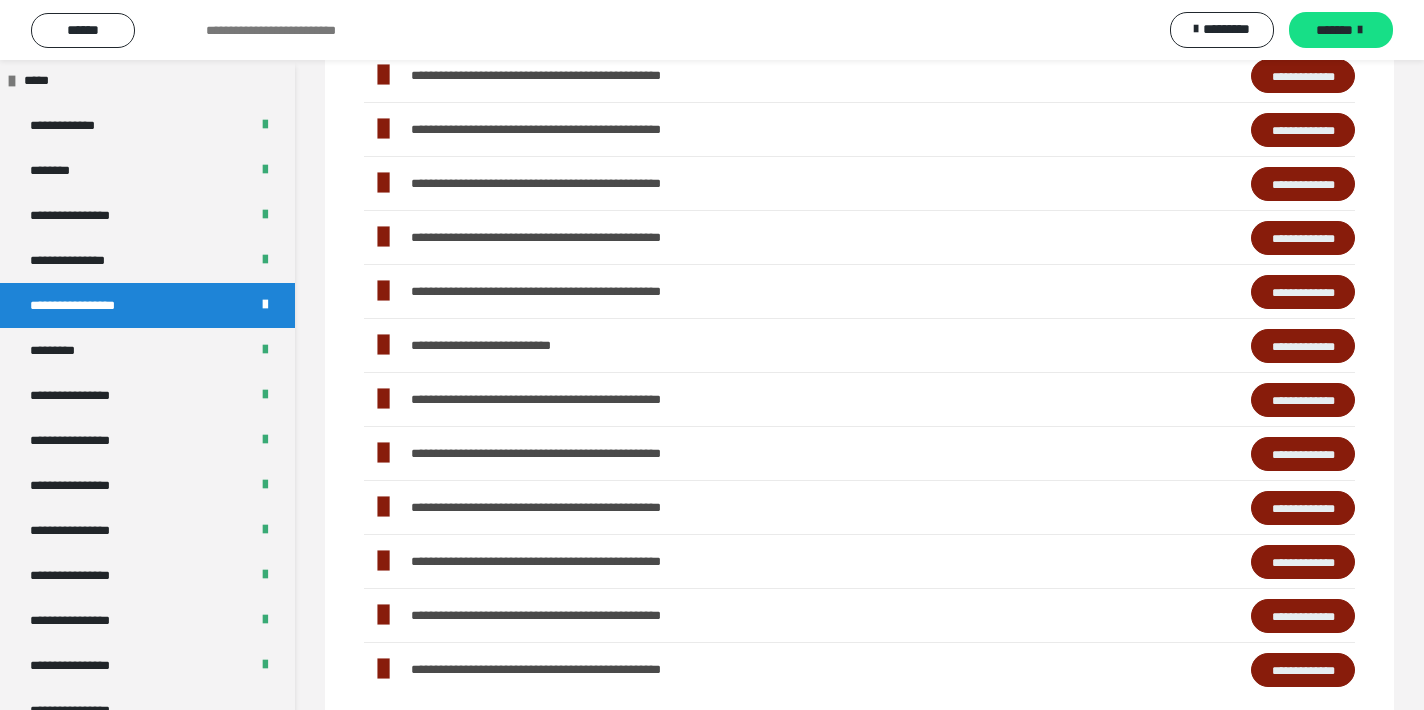 click on "**********" at bounding box center (1303, 346) 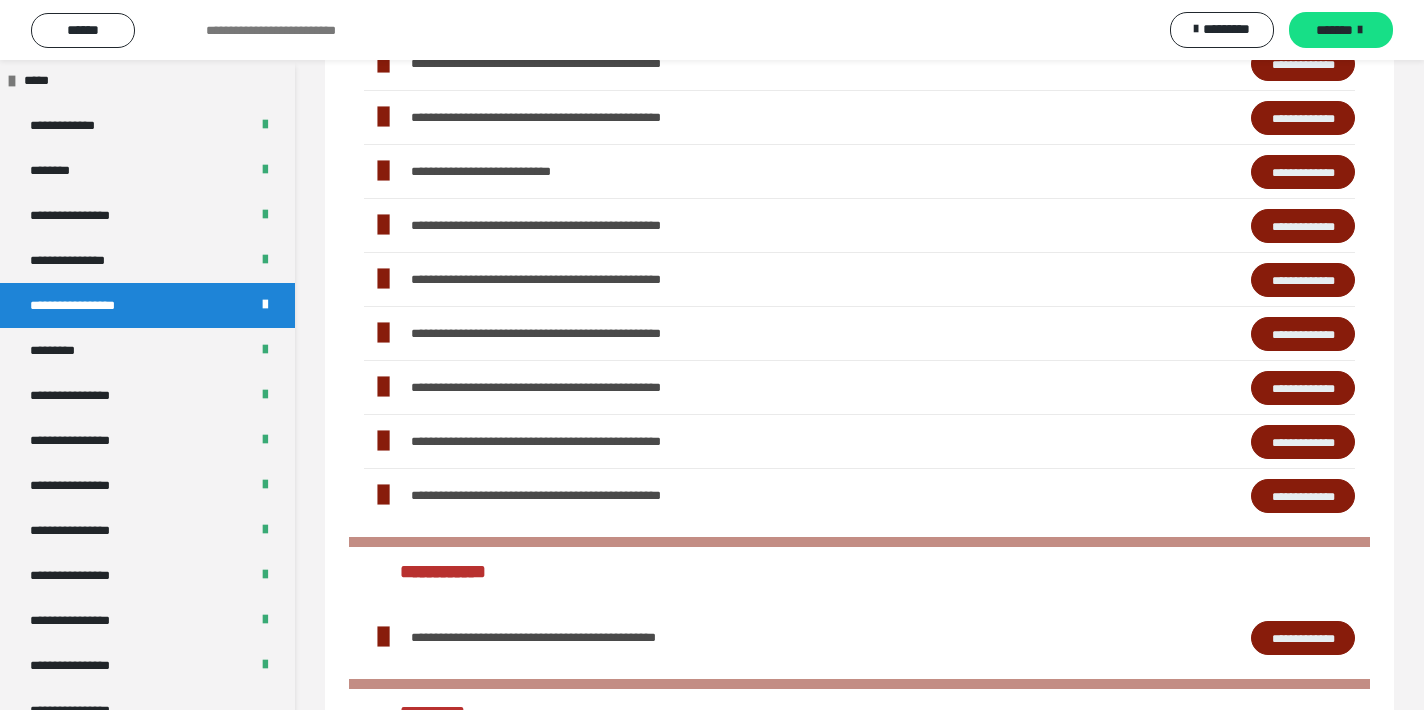 scroll, scrollTop: 582, scrollLeft: 0, axis: vertical 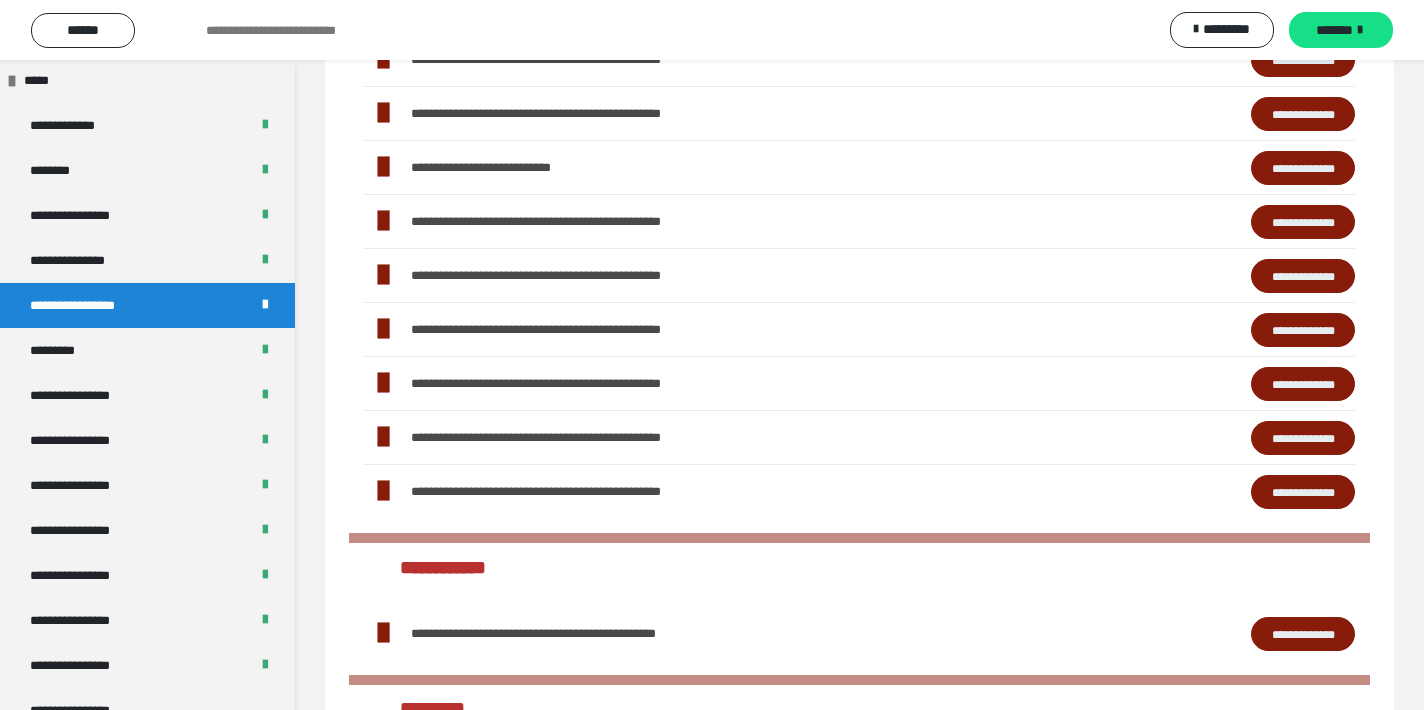 click on "**********" at bounding box center (1303, 276) 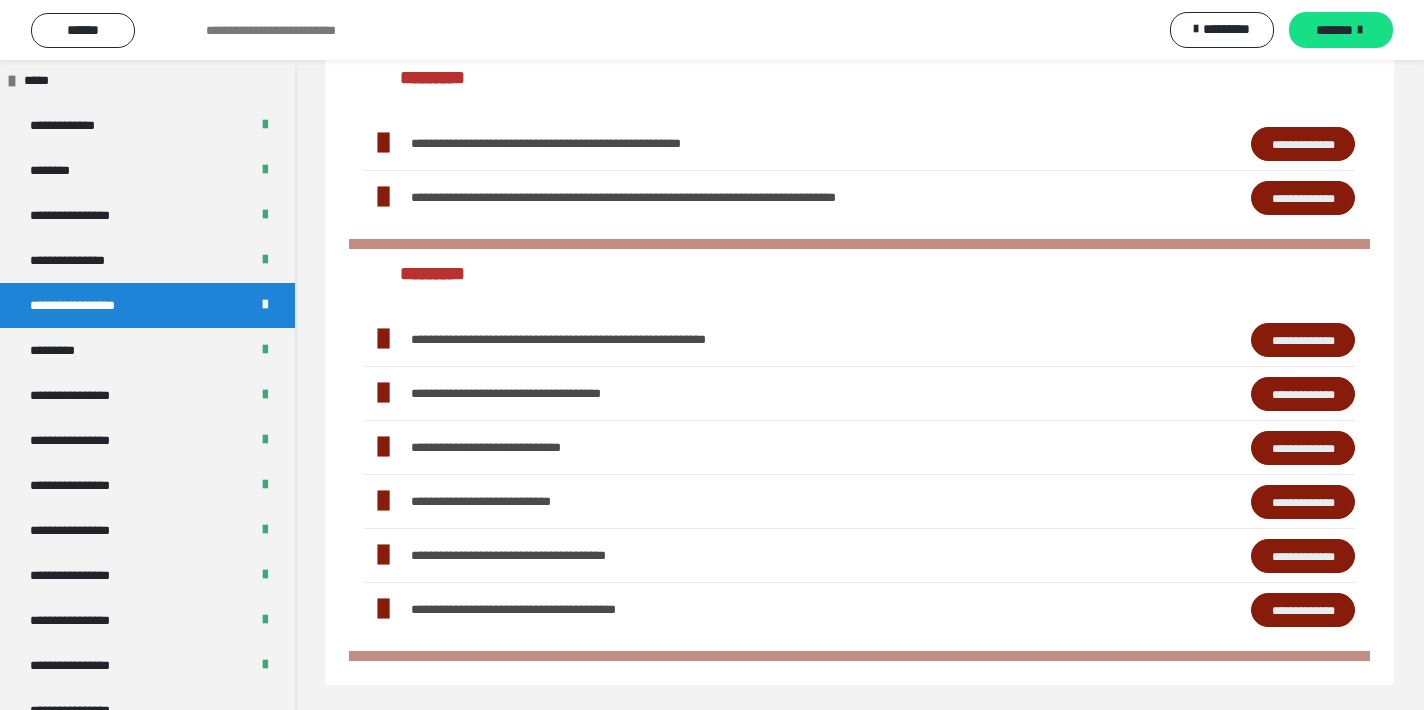 scroll, scrollTop: 2318, scrollLeft: 0, axis: vertical 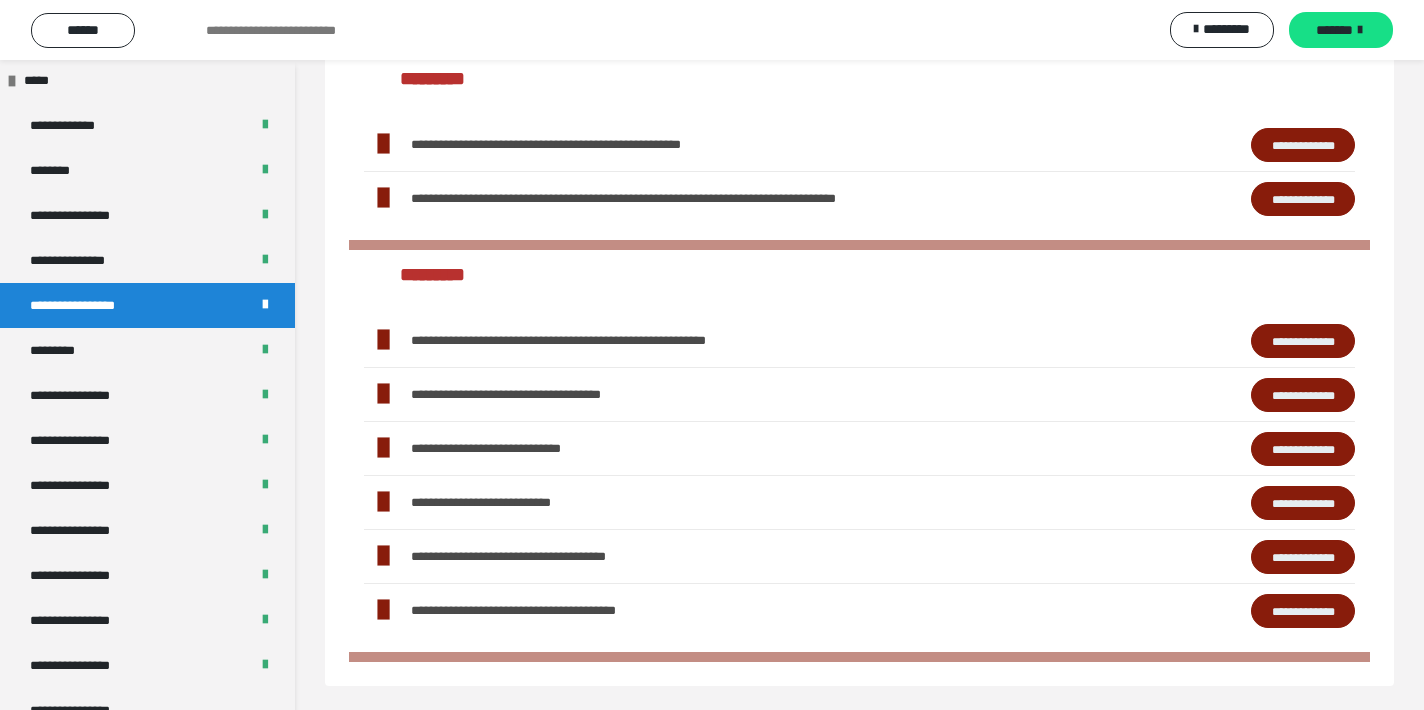 click on "**********" at bounding box center [1303, 341] 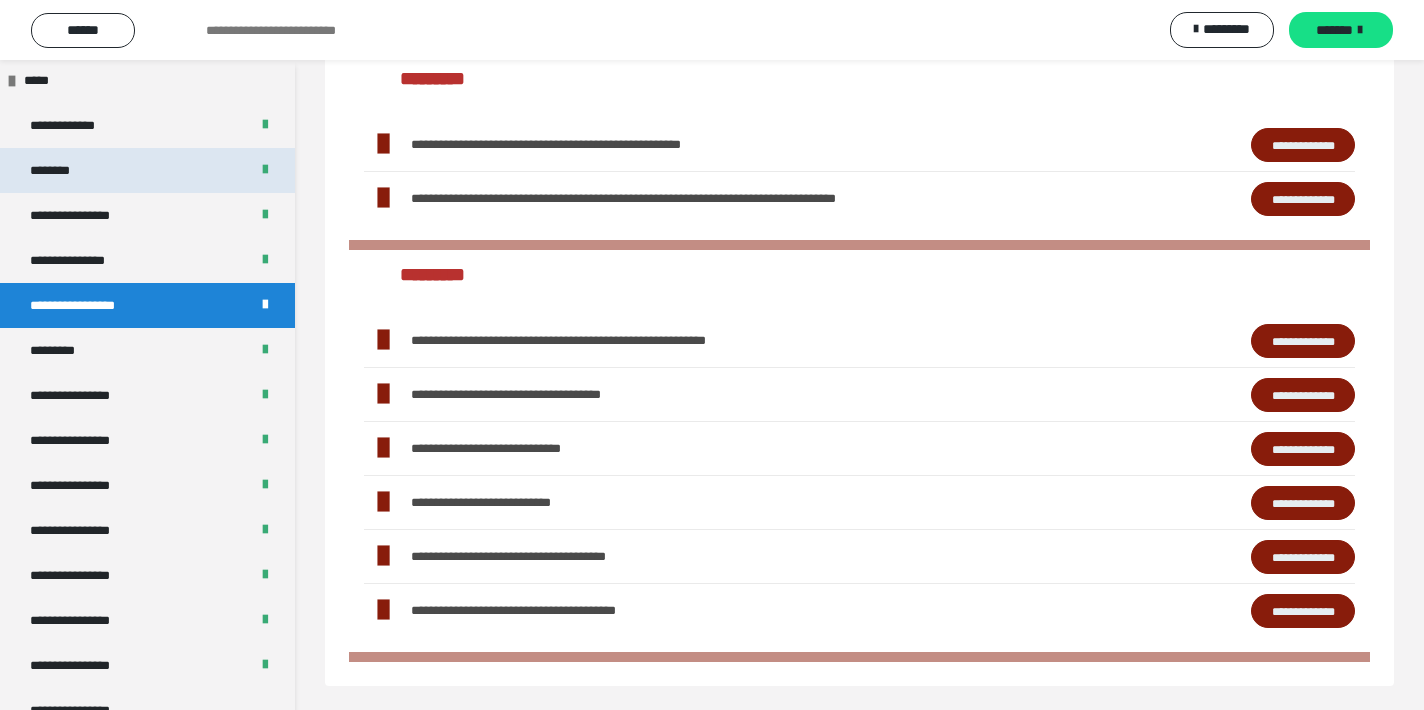 click on "********" at bounding box center [59, 170] 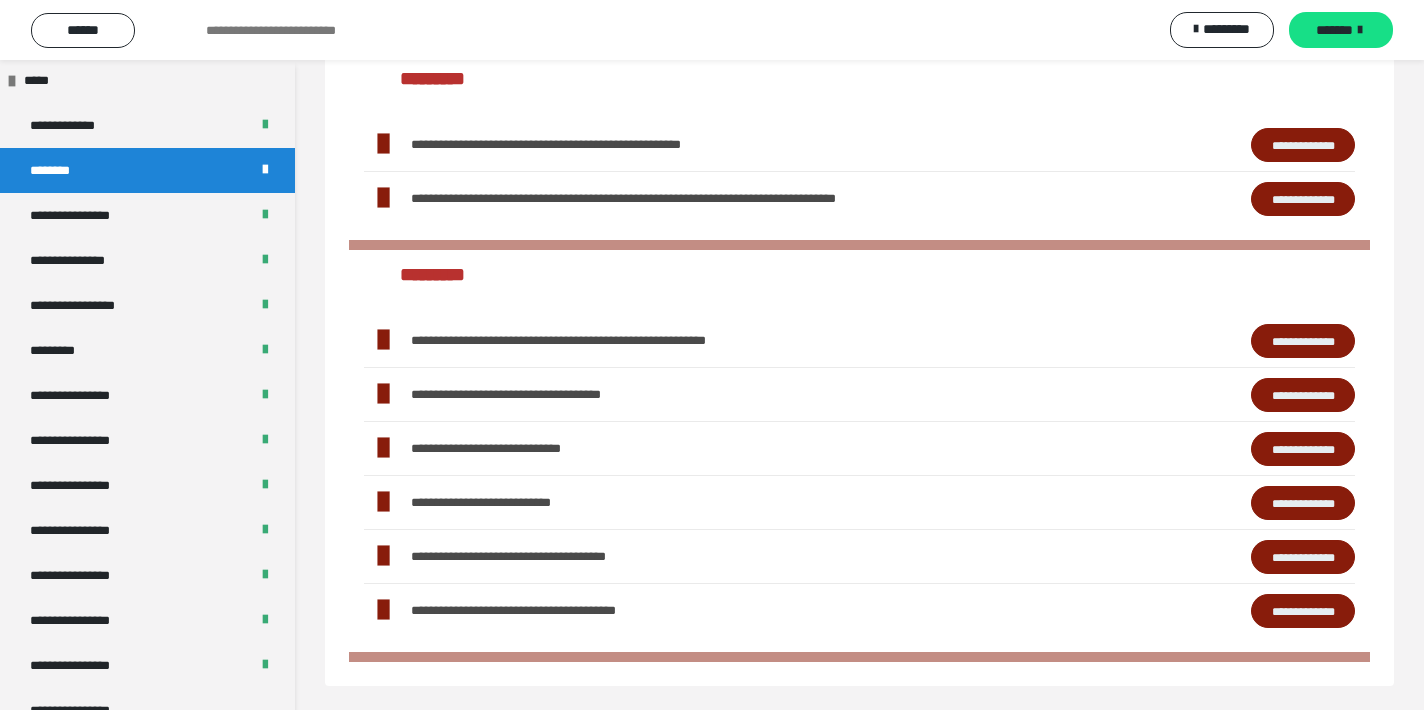 scroll, scrollTop: 60, scrollLeft: 0, axis: vertical 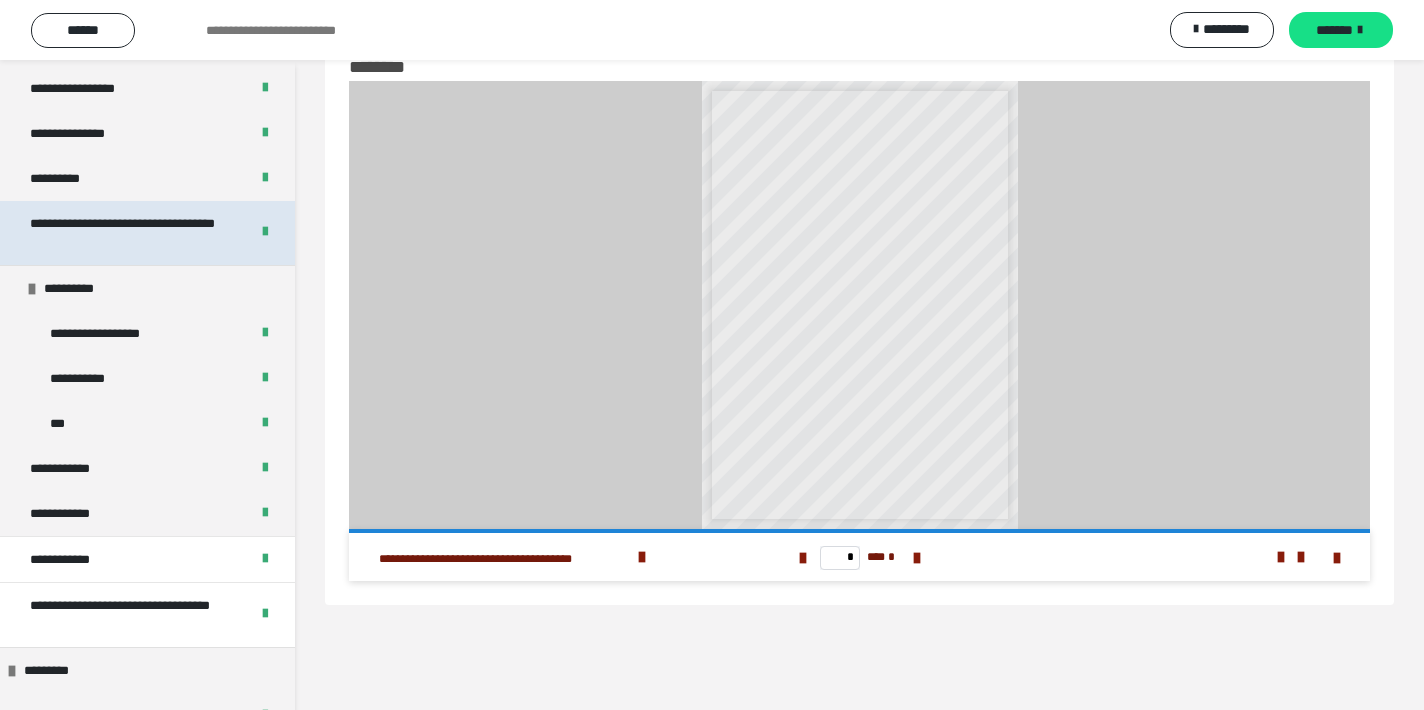 click on "**********" at bounding box center [131, 233] 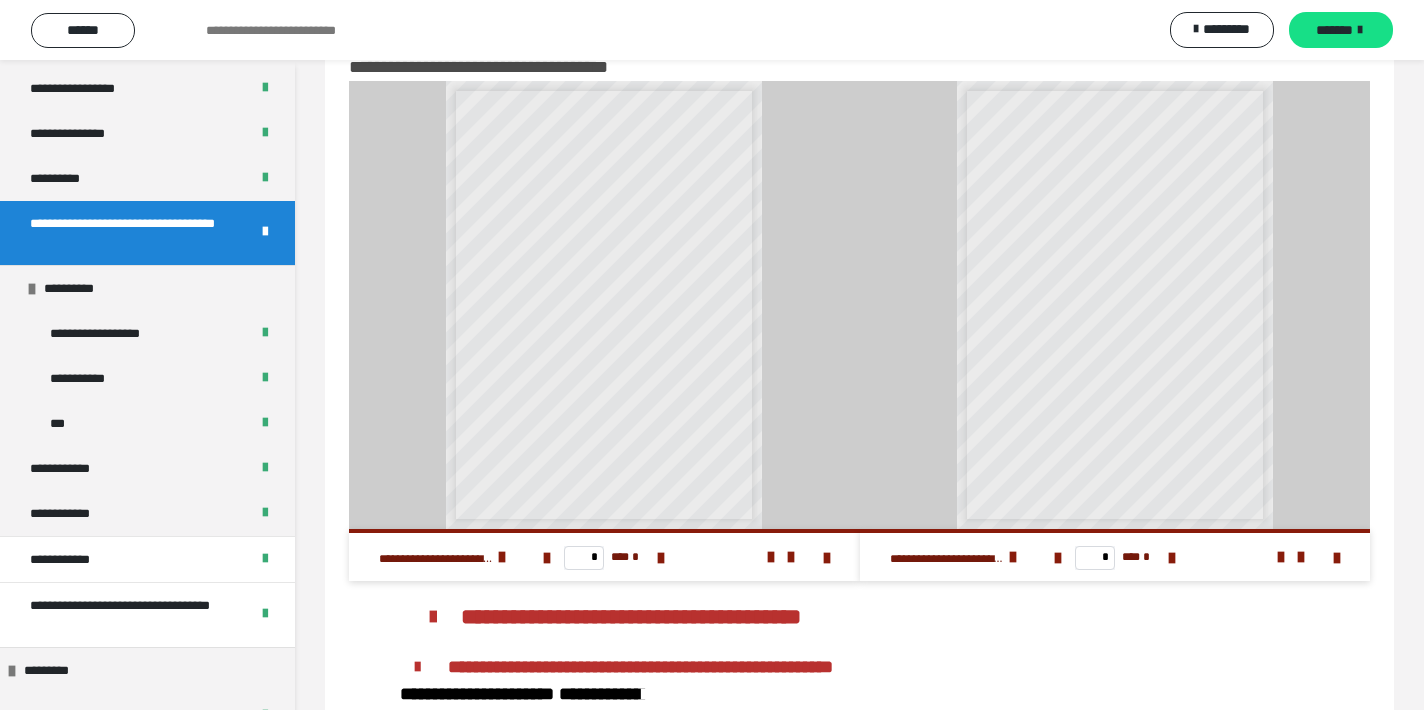 click on "**********" at bounding box center [604, 305] 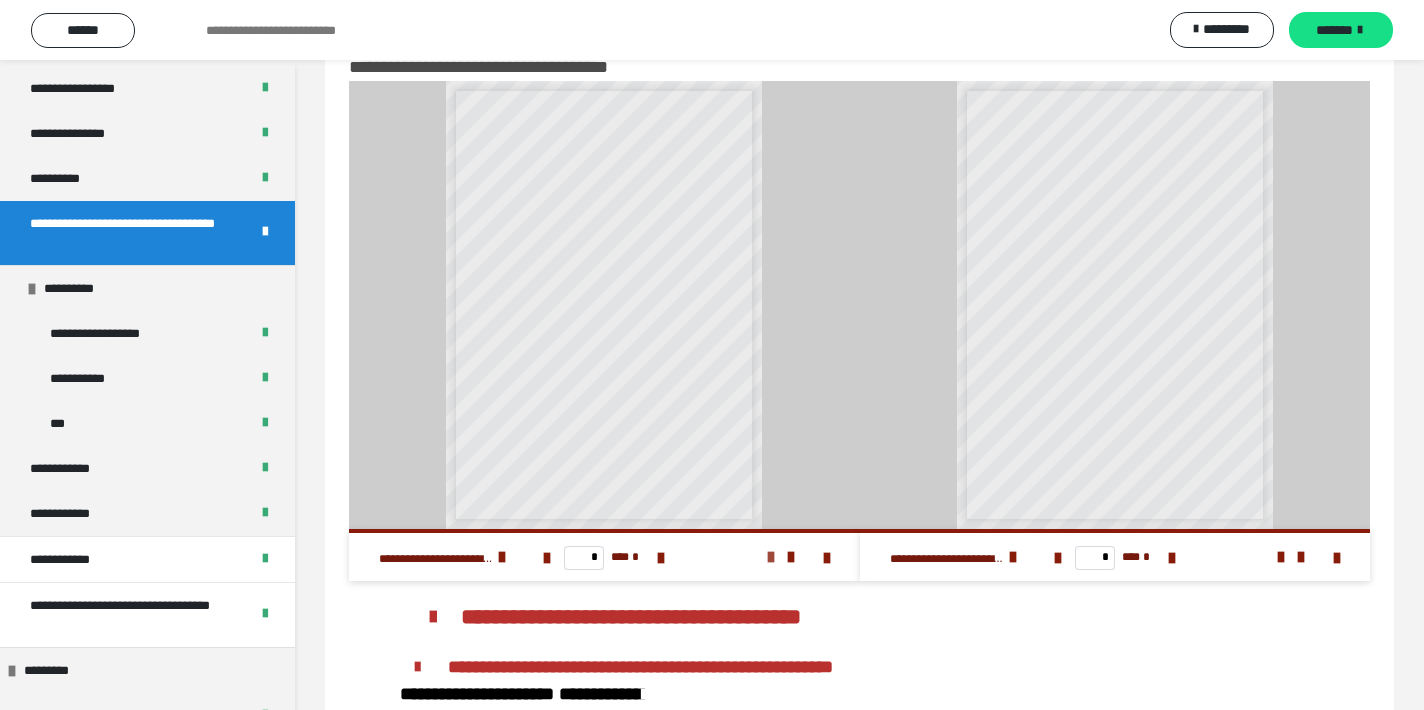 click at bounding box center [771, 557] 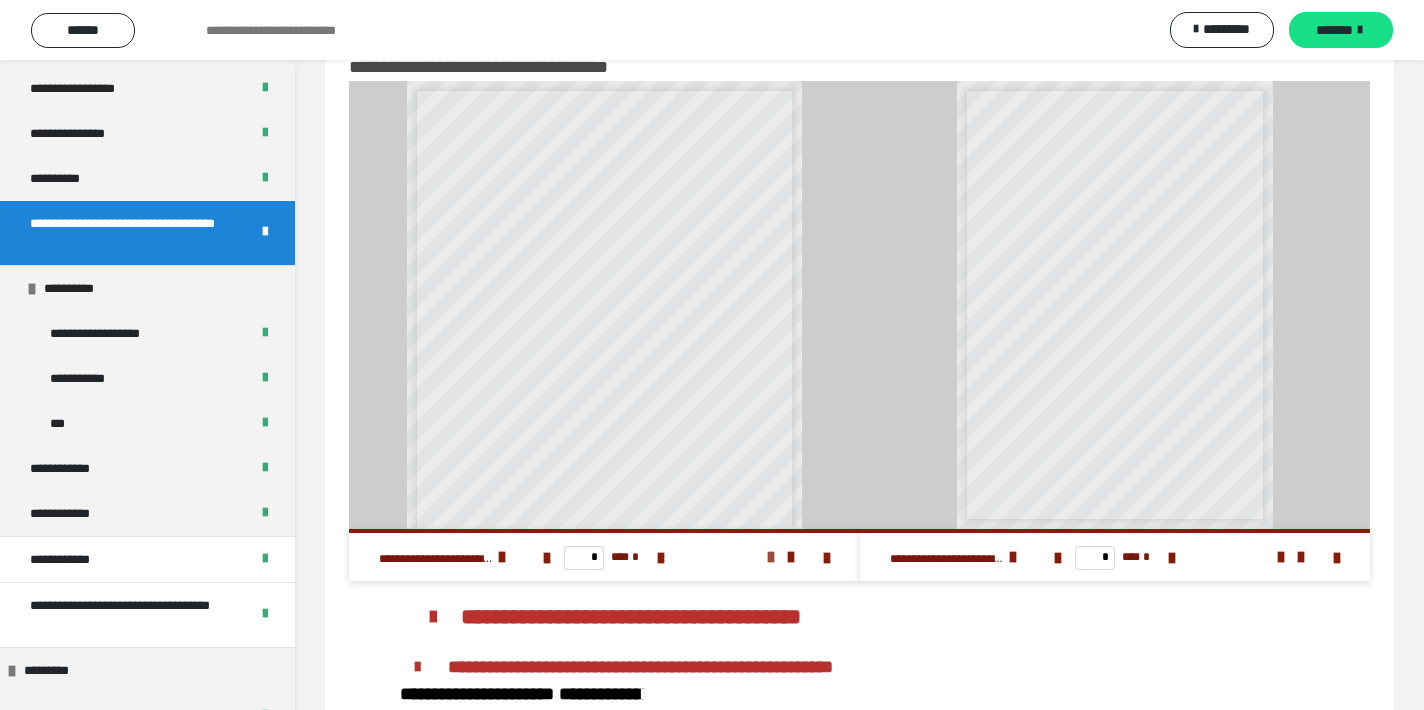 click at bounding box center [771, 557] 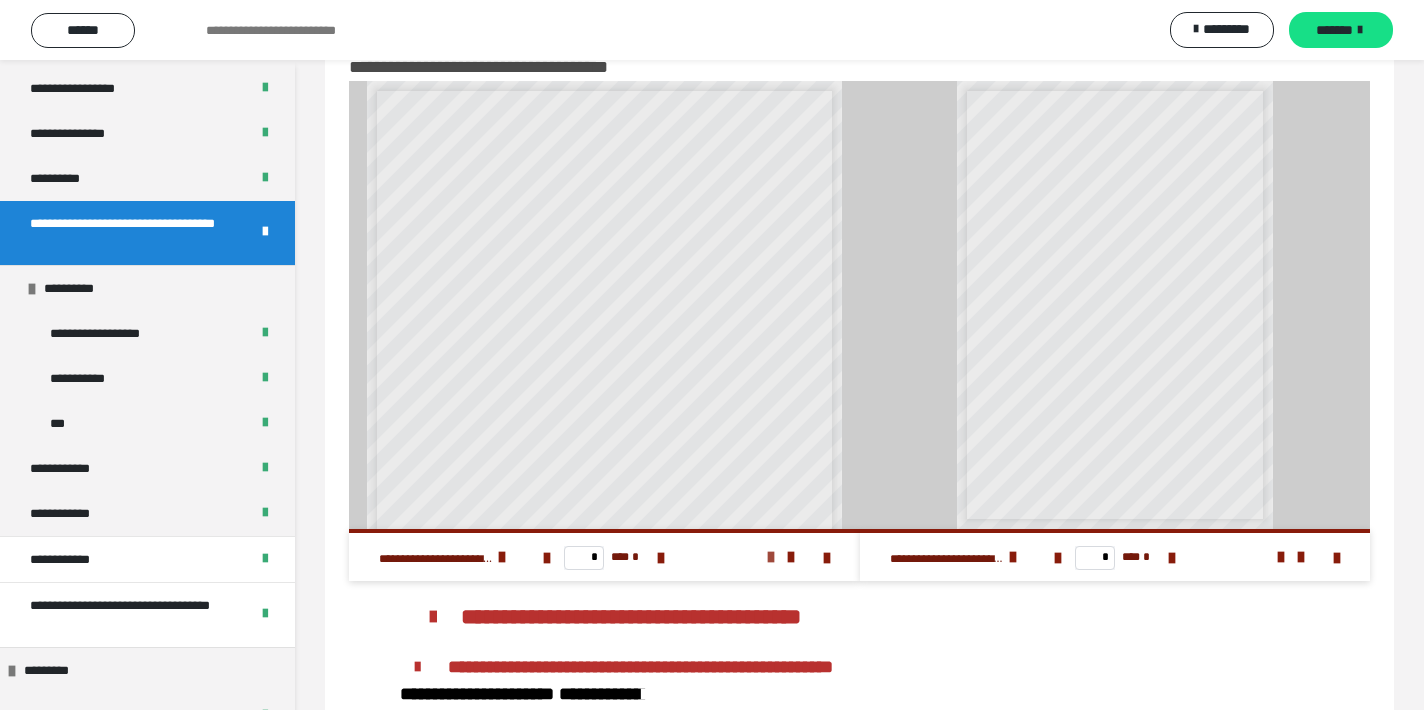 click at bounding box center [771, 557] 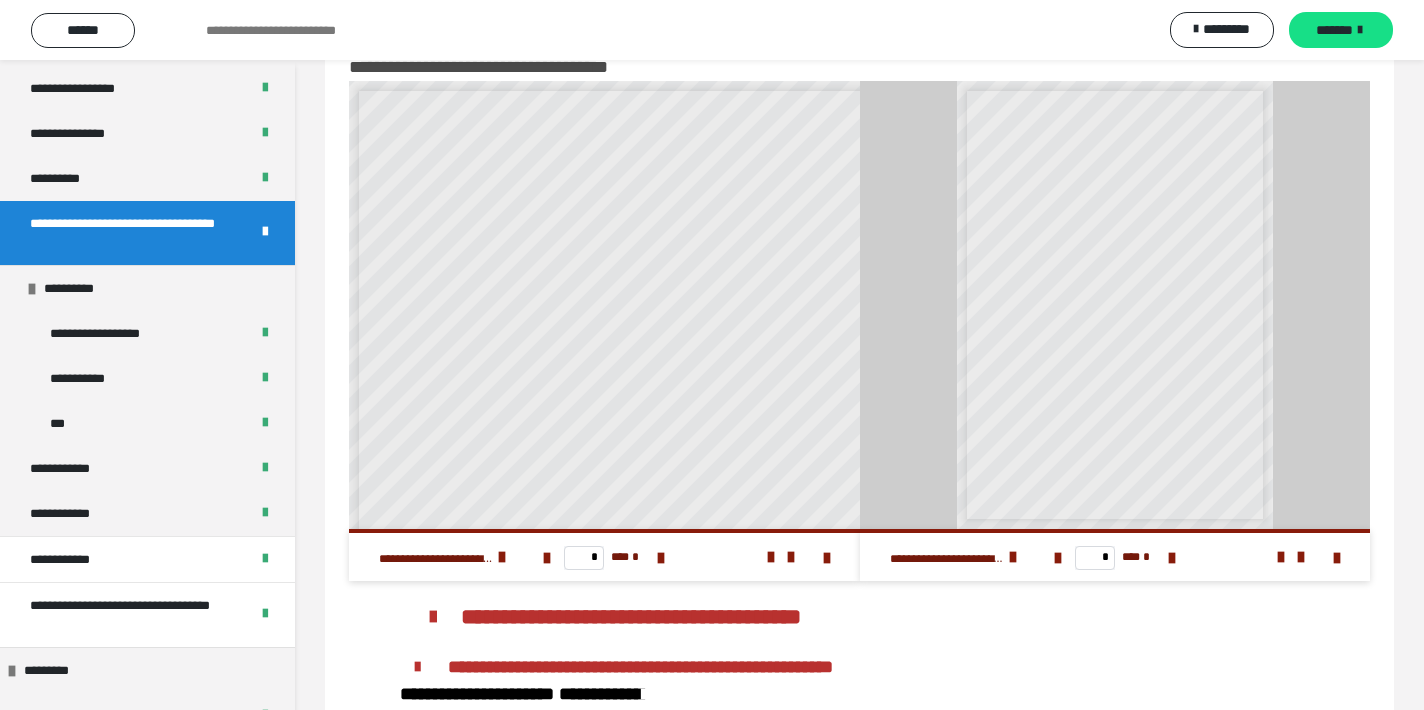 click on "**********" at bounding box center (626, 473) 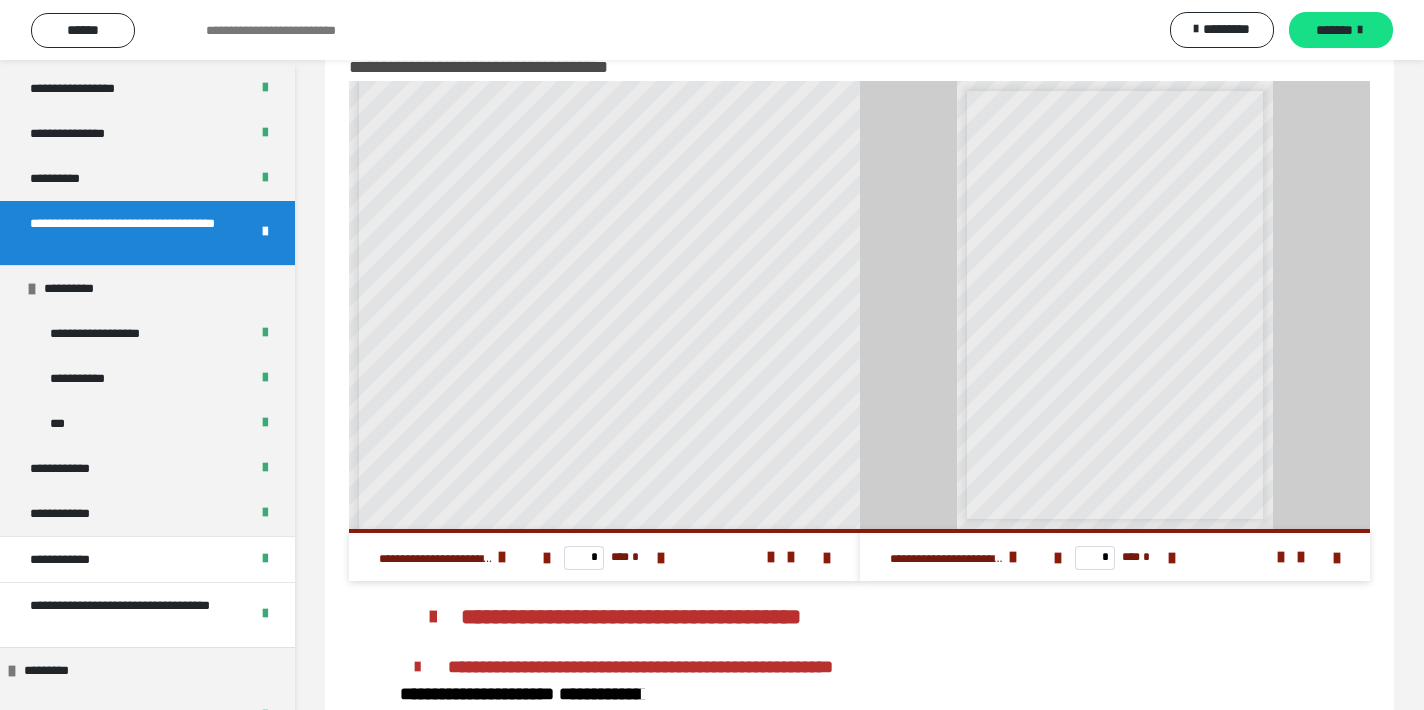 scroll, scrollTop: 150, scrollLeft: 0, axis: vertical 